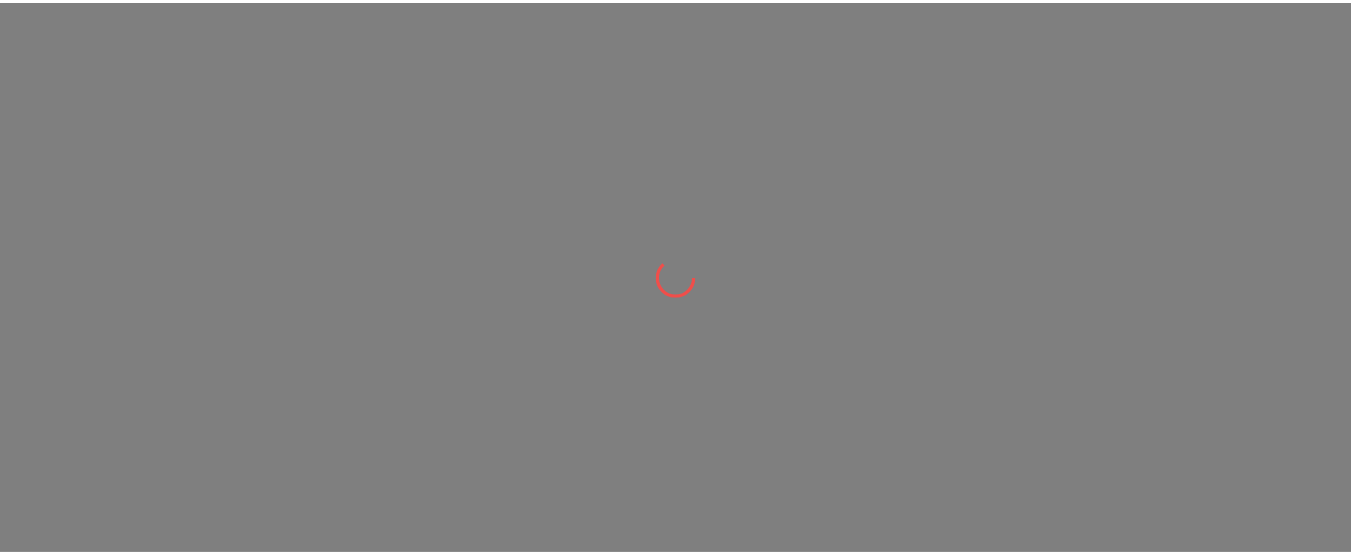 scroll, scrollTop: 0, scrollLeft: 0, axis: both 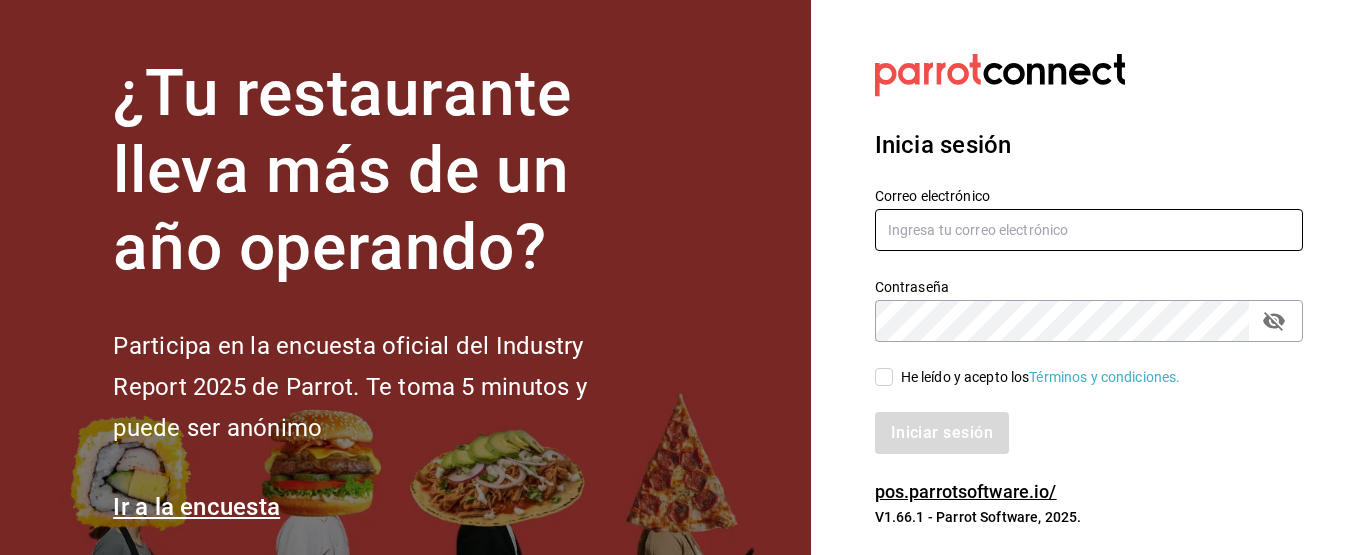 click at bounding box center [1089, 230] 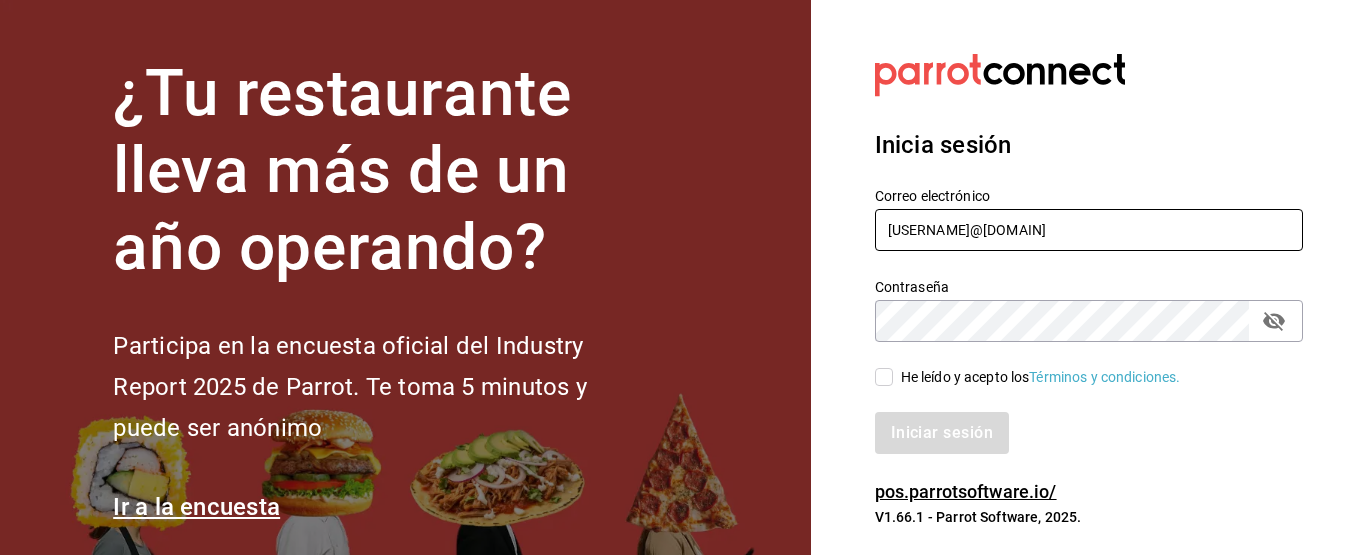 type on "[USERNAME]@[DOMAIN]" 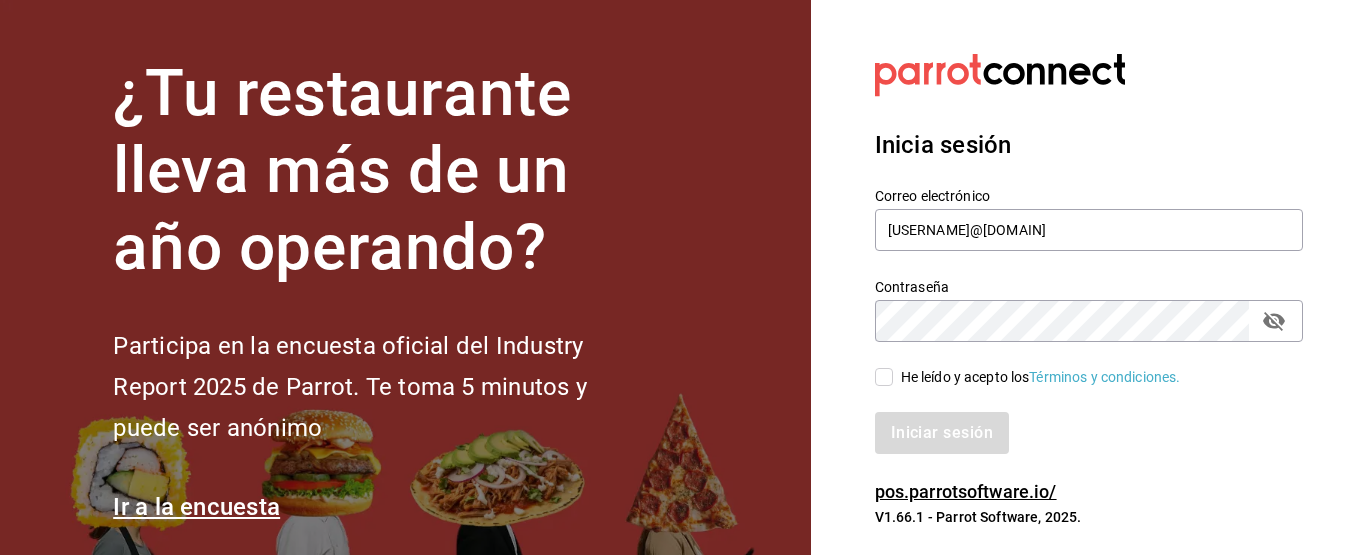click 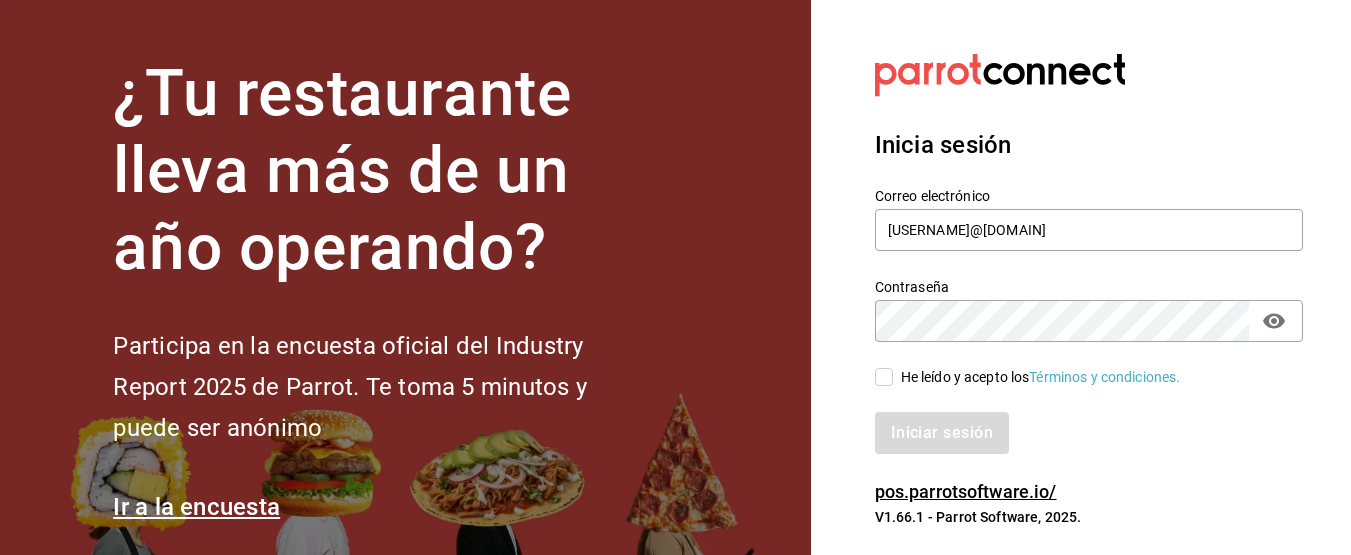 click on "He leído y acepto los  Términos y condiciones." at bounding box center [1041, 377] 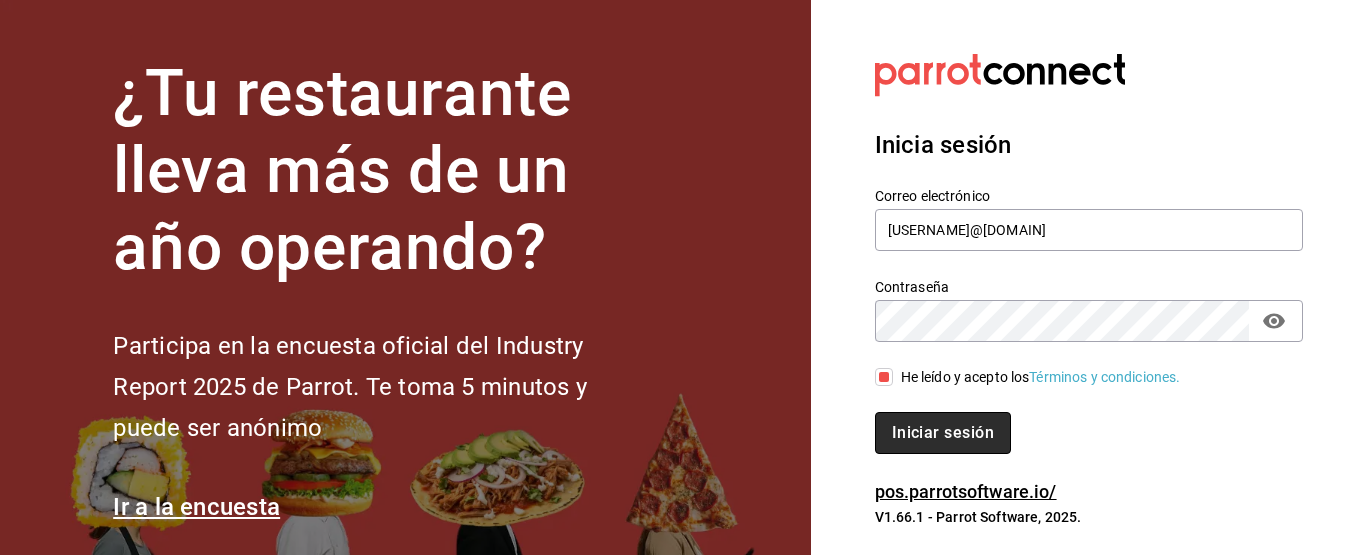 click on "Iniciar sesión" at bounding box center (943, 433) 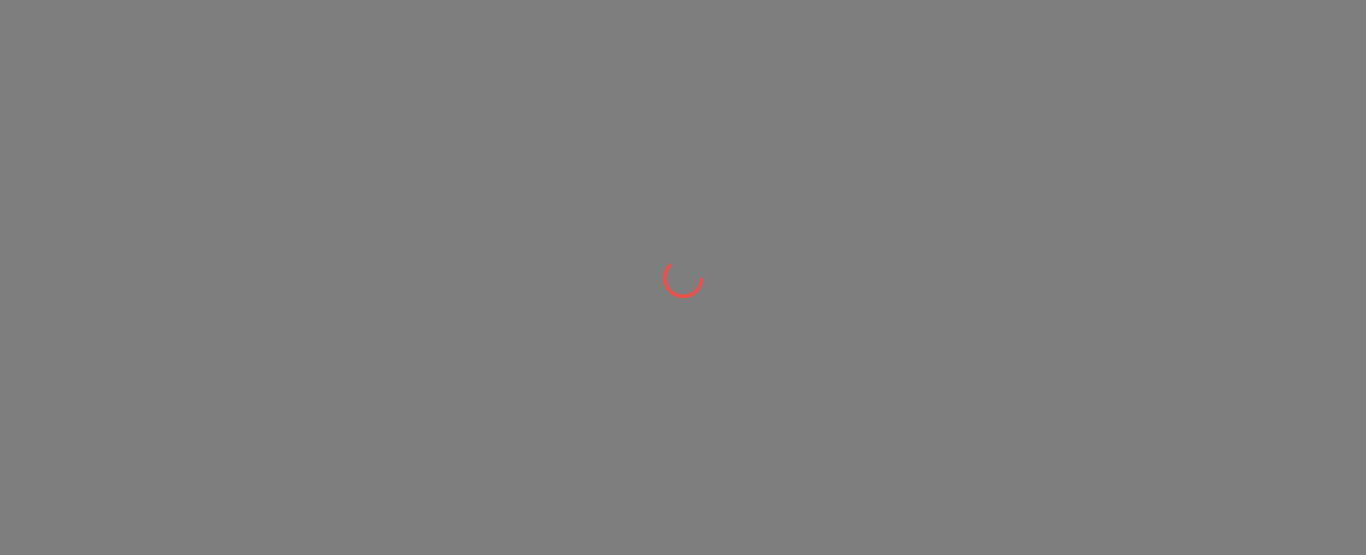 scroll, scrollTop: 0, scrollLeft: 0, axis: both 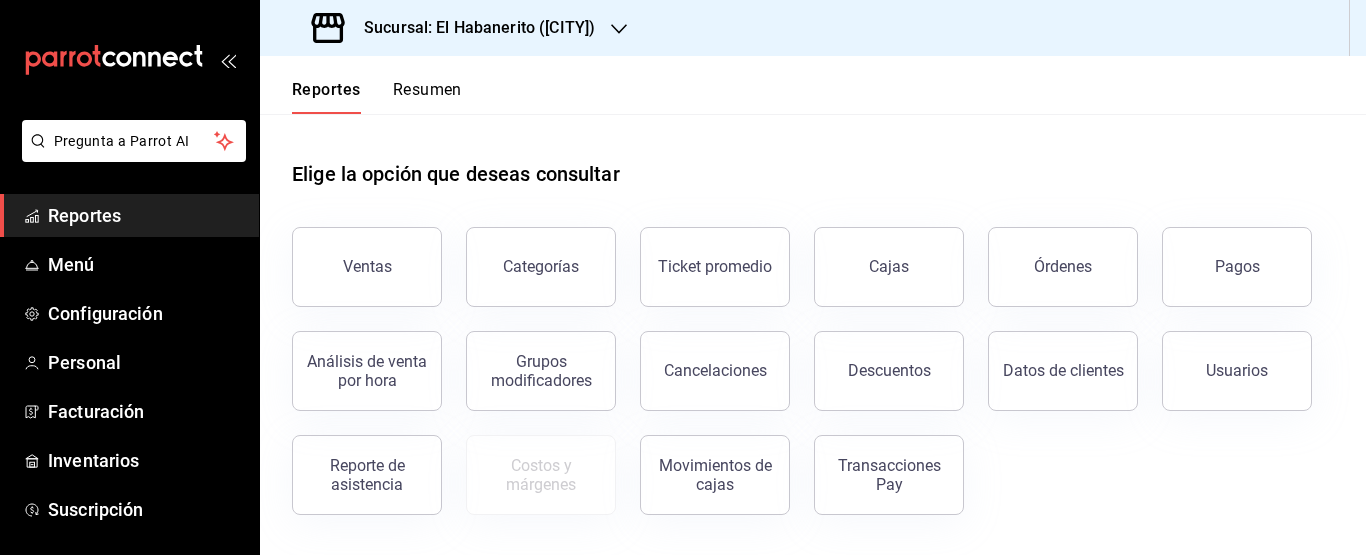 drag, startPoint x: 0, startPoint y: 0, endPoint x: 902, endPoint y: 413, distance: 992.05493 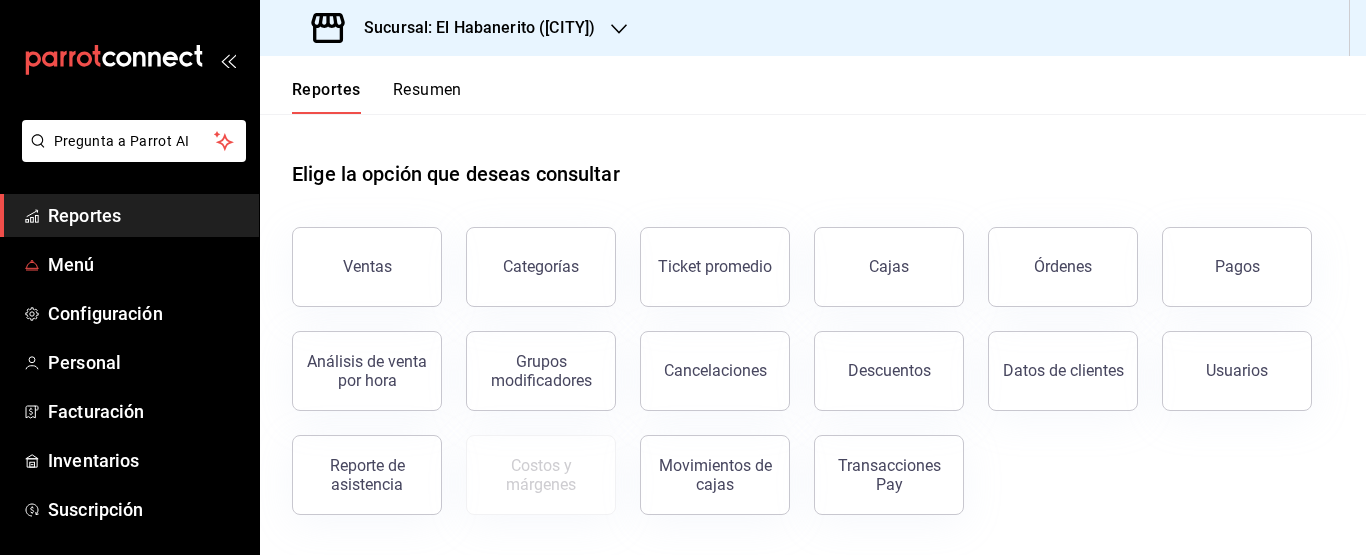 click on "Reportes   Menú   Configuración   Personal   Facturación   Inventarios   Suscripción" at bounding box center [129, 362] 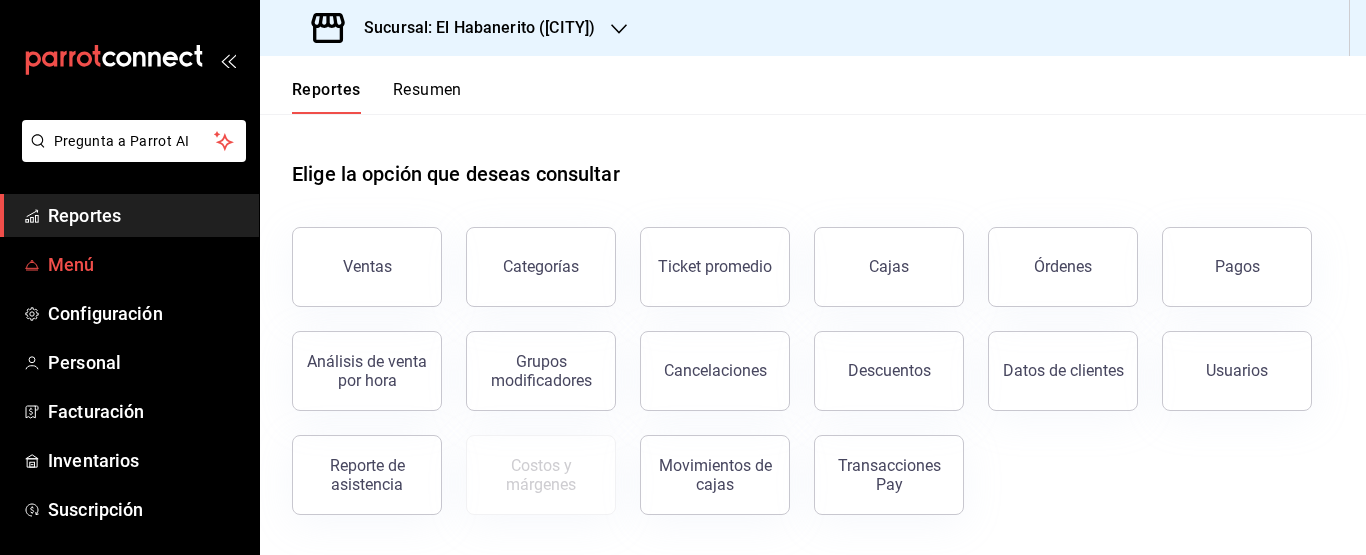 click on "Menú" at bounding box center (145, 264) 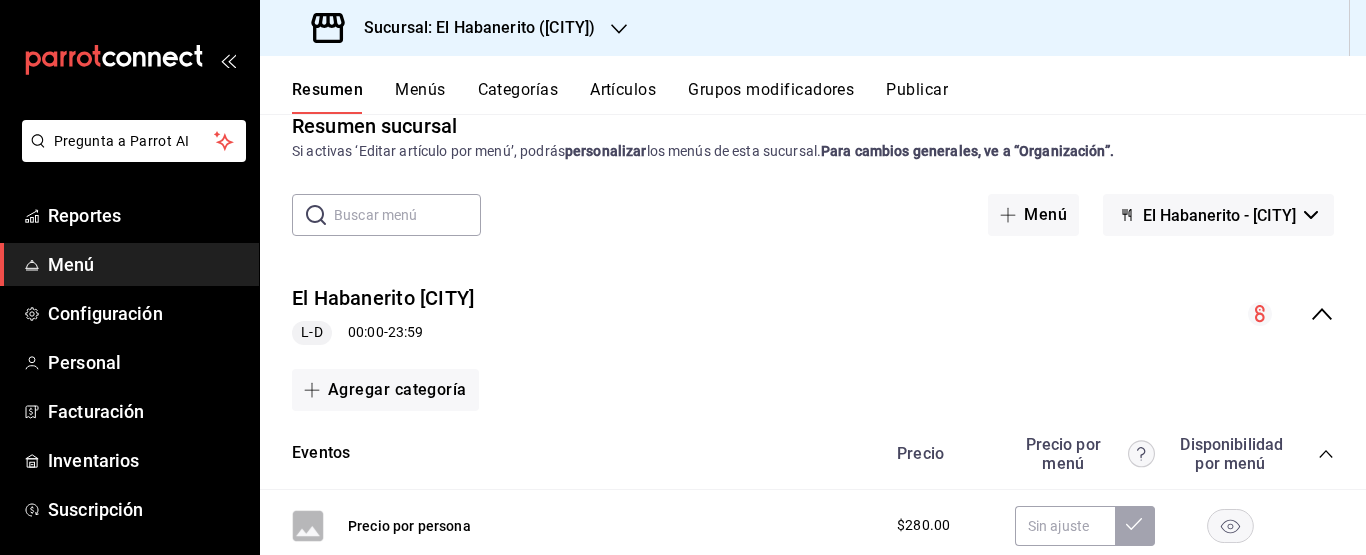 scroll, scrollTop: 30, scrollLeft: 0, axis: vertical 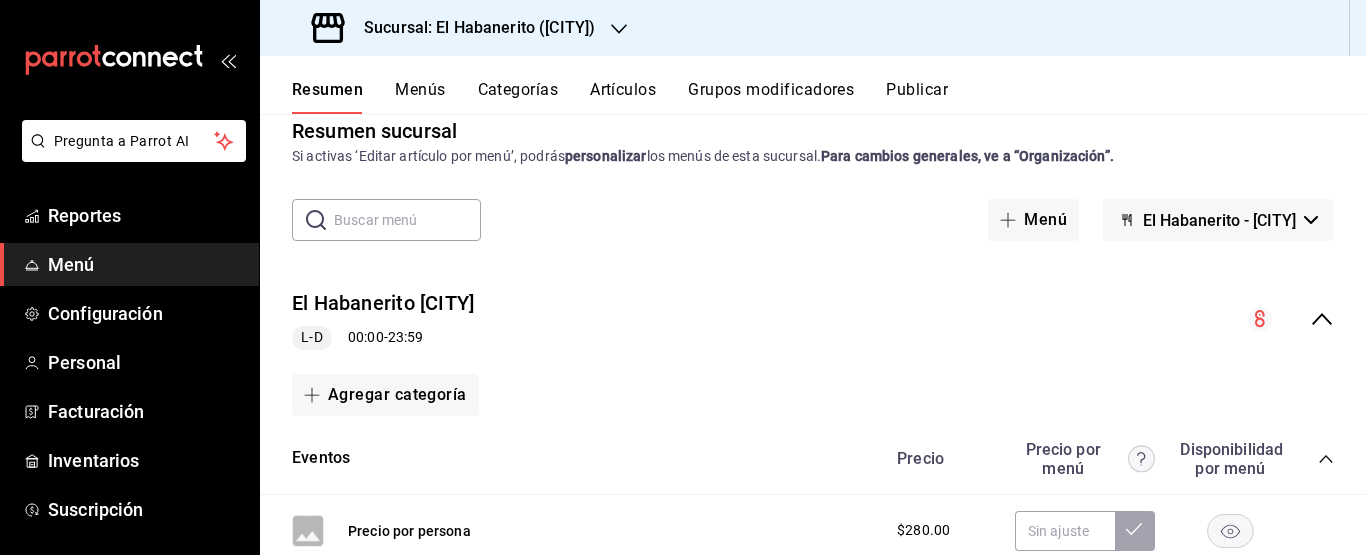 click on "Artículos" at bounding box center [623, 97] 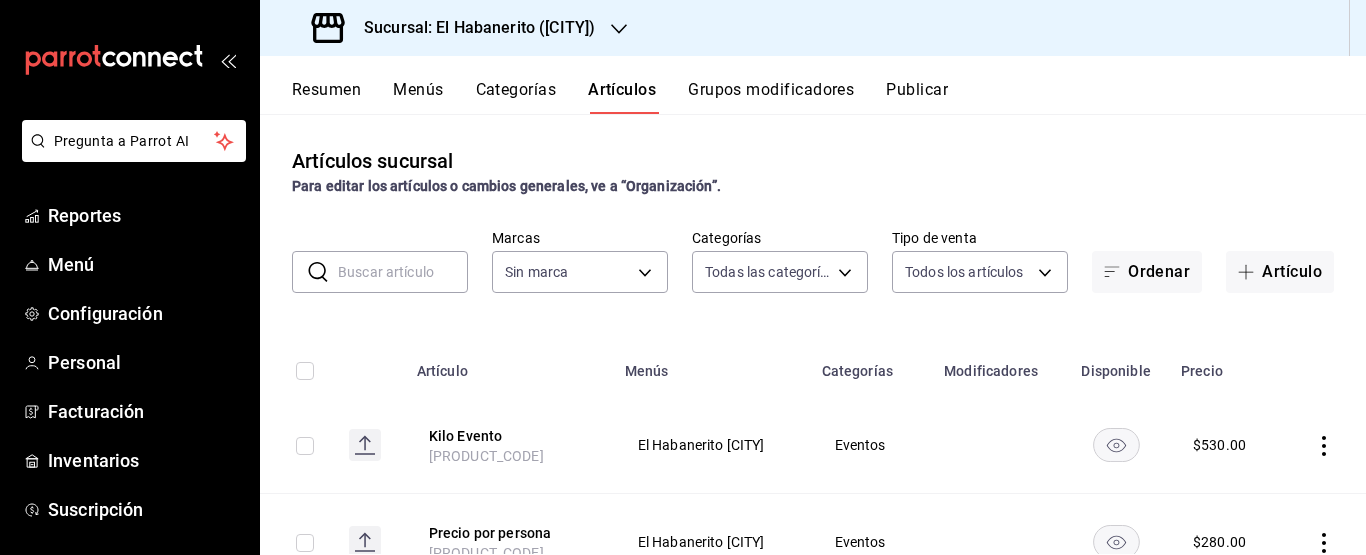 type on "8efeafab-09c1-41a7-9e15-2ca348b9143c,e080e57f-bccd-4d54-8b12-c822ad5bb004,a2a5ed8c-e910-4550-a980-c0583bb952f5,5dac1aab-f9a5-4e6d-915e-d378c218a802,8013d25d-acbe-459f-a7c3-eaf3b4dd5125,ca512c9b-b015-46d7-9102-3ffcb9e1ec56,af4296f2-9a1c-4b85-8f47-d26b7b2ffaf7,6a12e0d7-d46a-4478-9574-b03401d5e48c,68d424ab-3917-4b92-86c3-3ba41da16350,b9a017a2-43fe-4f81-aefa-b4d40b84701e,3332834b-9ce9-47a7-85df-0f61b2e68564,7f53efb9-a0f5-4758-bb58-ab743ea72907,de67e567-94c3-473c-aaca-e71b26119b5f,23f54896-364e-4a38-b940-6b1ca861b459,5c5f6638-2b59-4cf7-afb1-2bdc6c9f4f46,d1063e90-4928-4c8d-a6a9-990c21092e54" 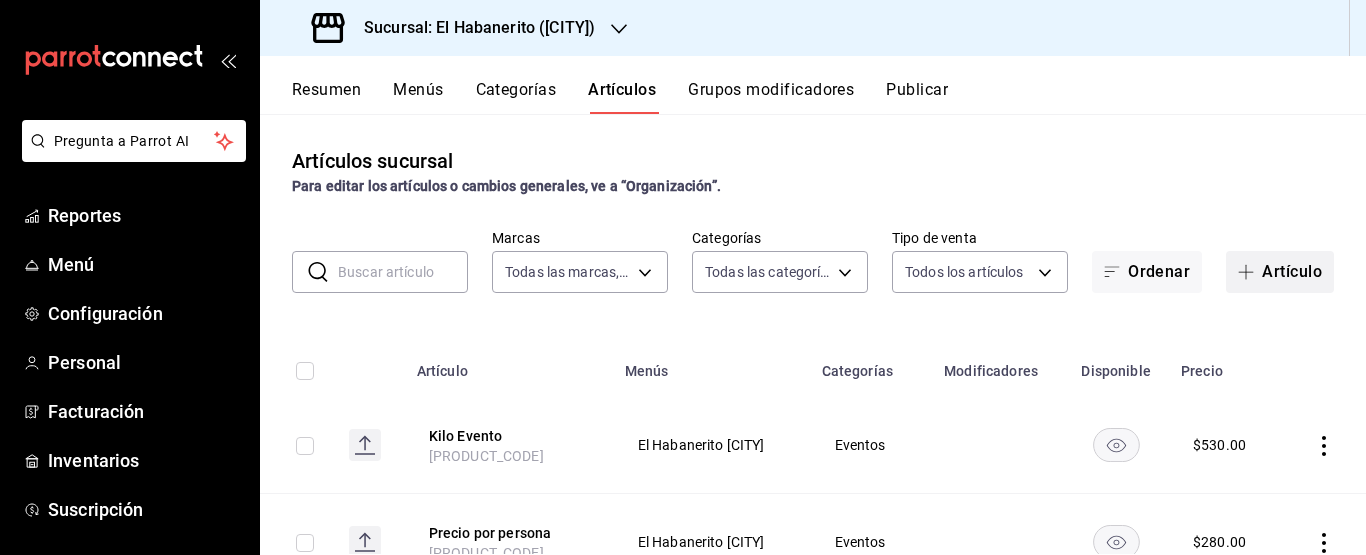 click on "Artículo" at bounding box center [1280, 272] 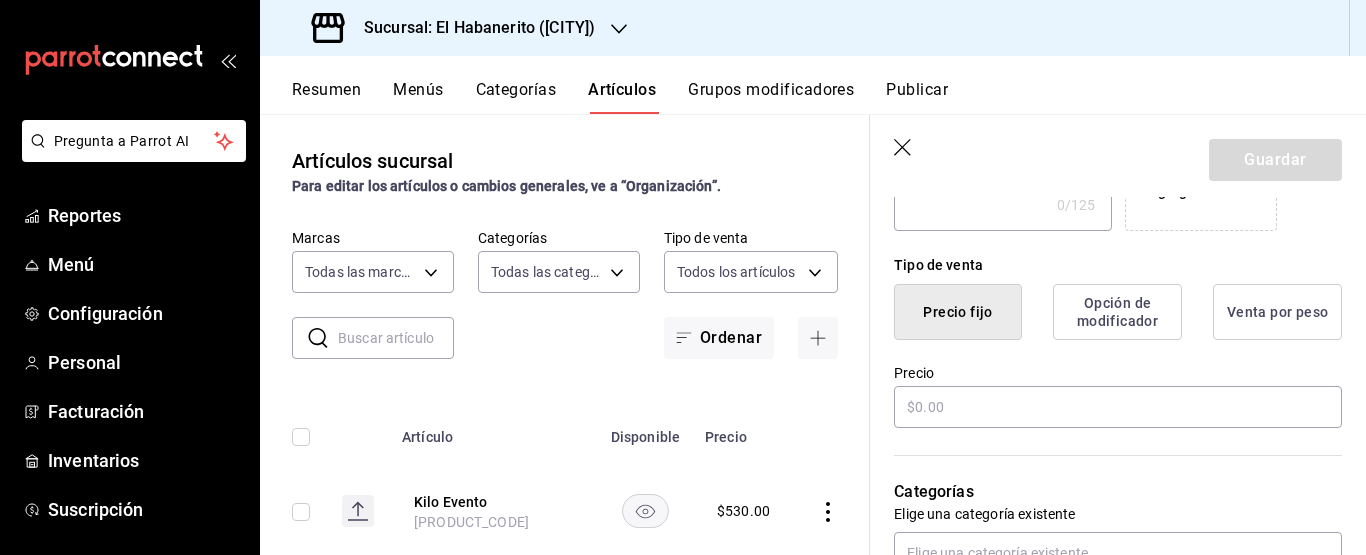 scroll, scrollTop: 441, scrollLeft: 0, axis: vertical 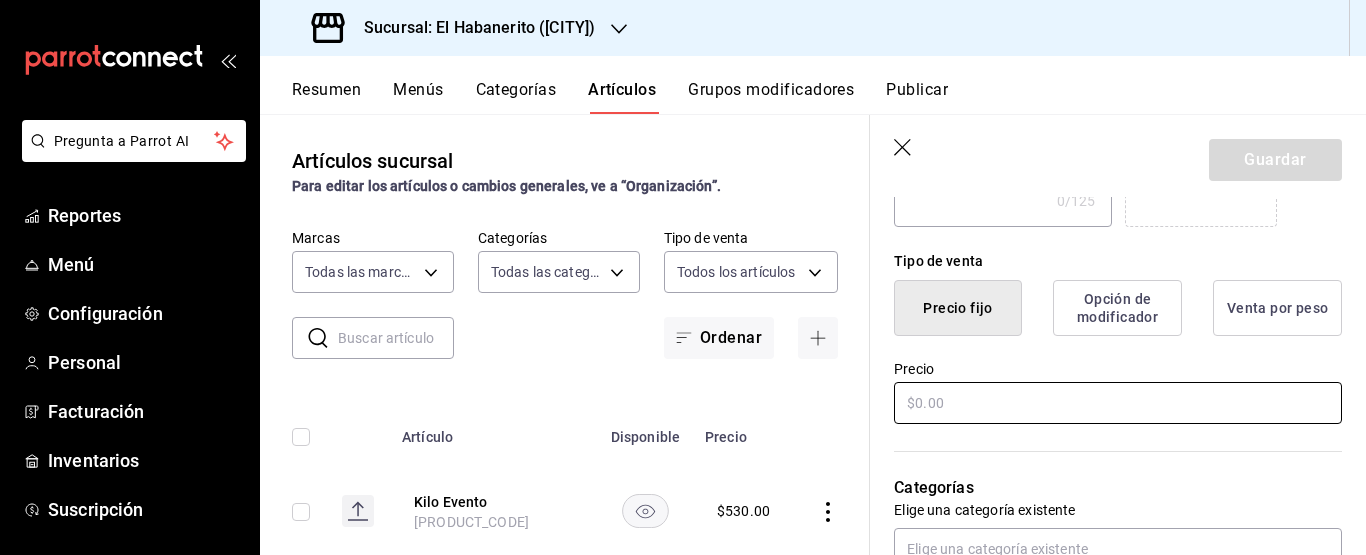 type on "Huevo extra" 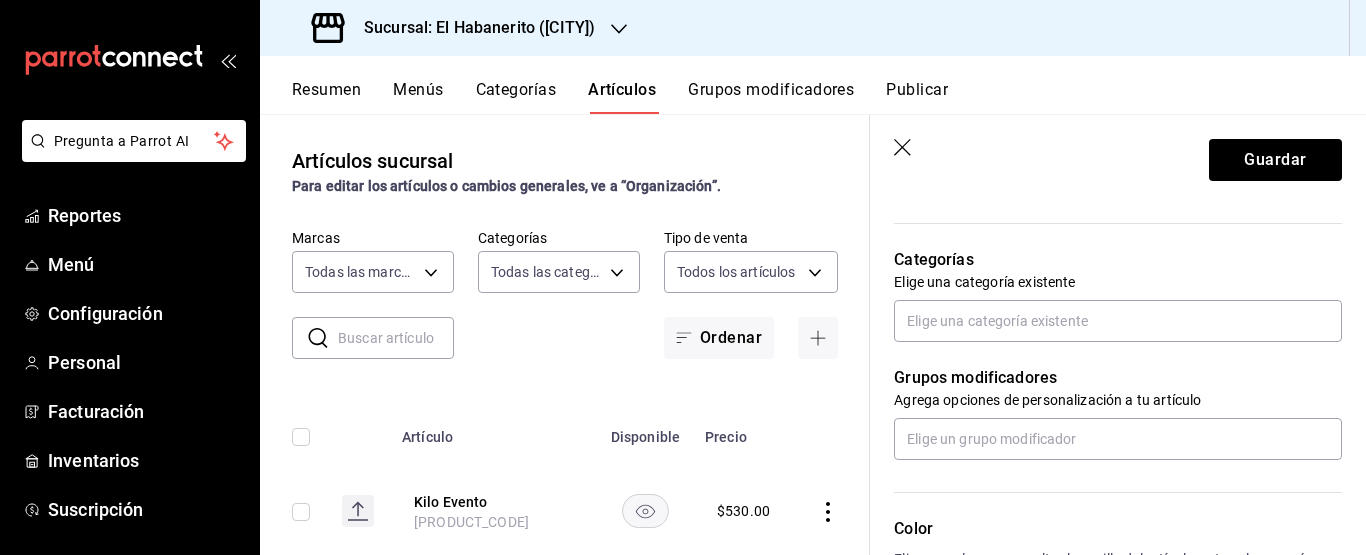 scroll, scrollTop: 673, scrollLeft: 0, axis: vertical 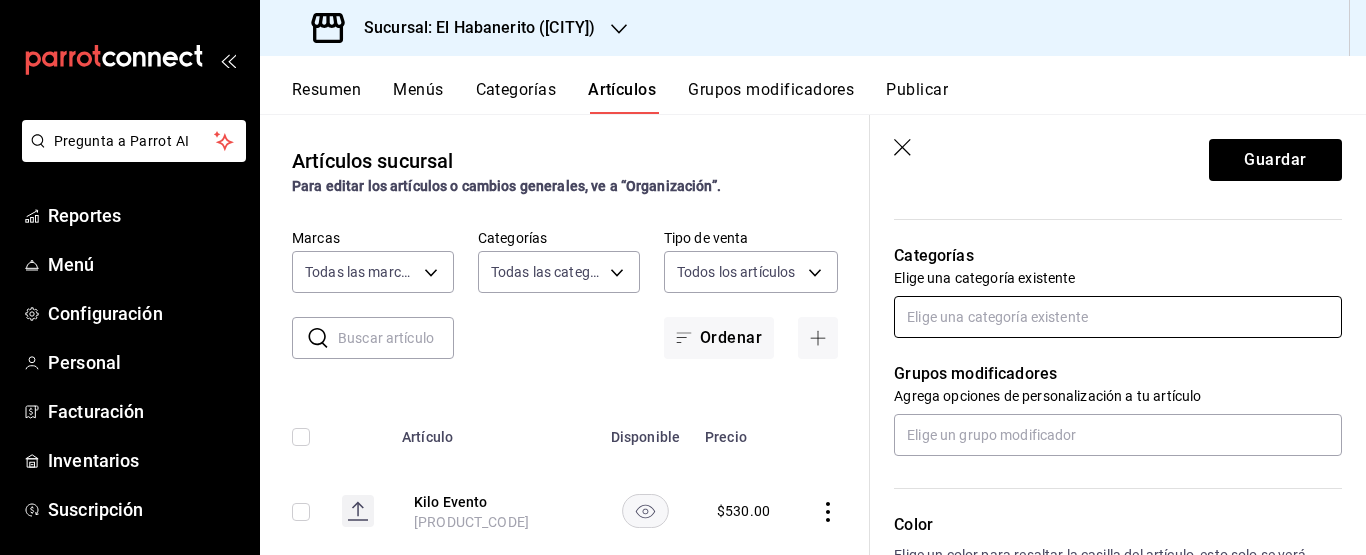 type on "$20.00" 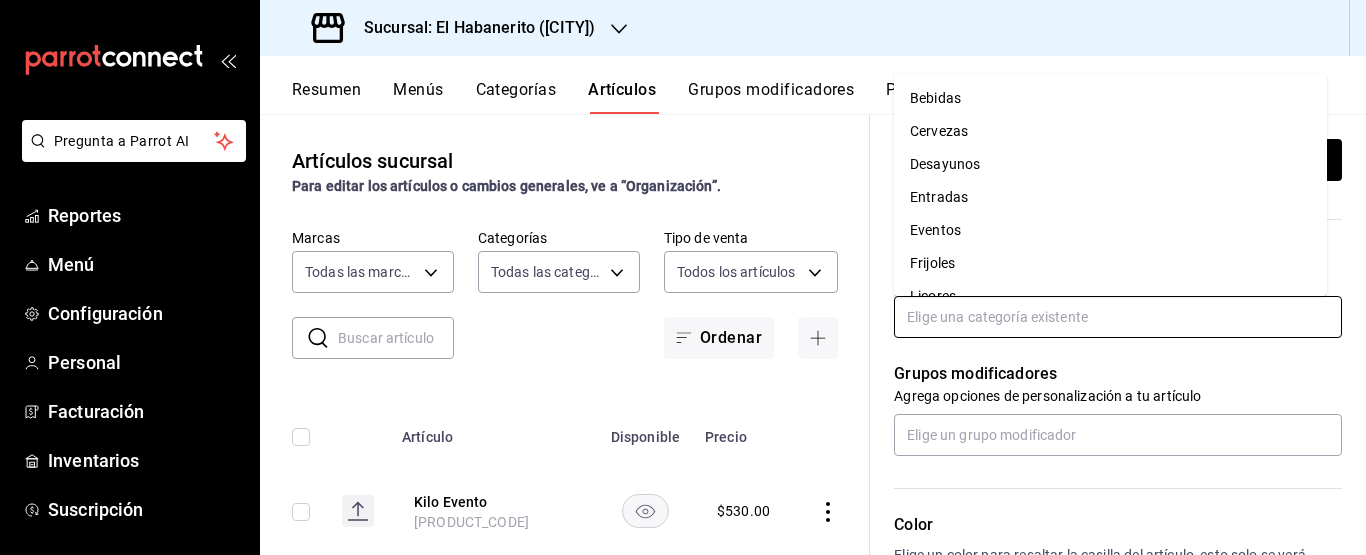 click at bounding box center (1118, 317) 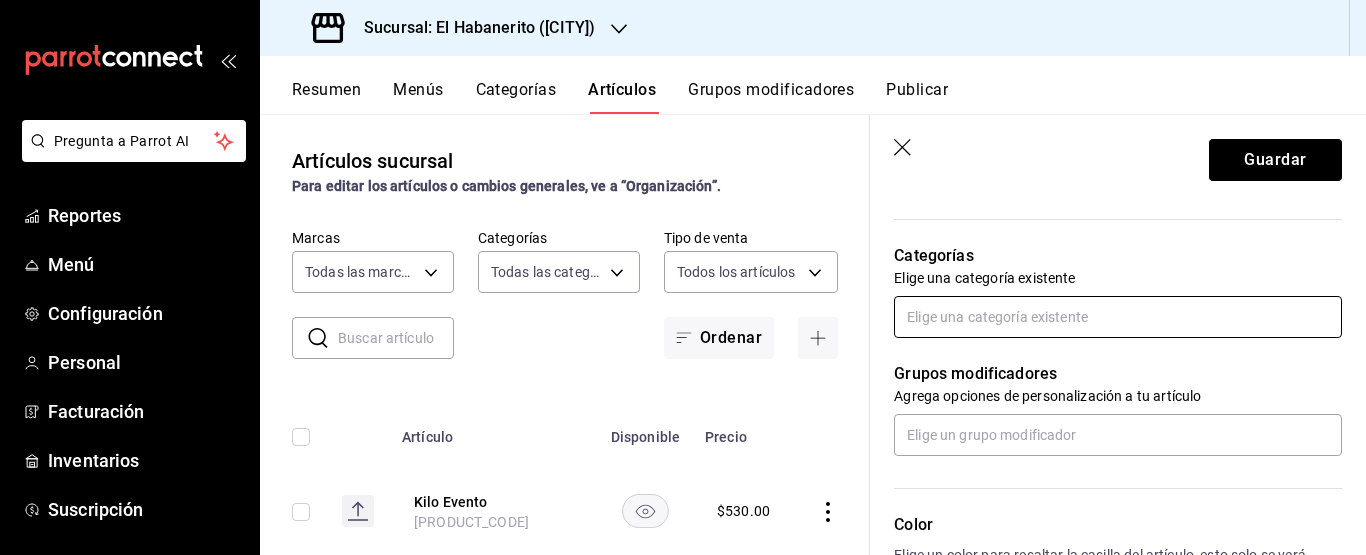 click at bounding box center [1118, 317] 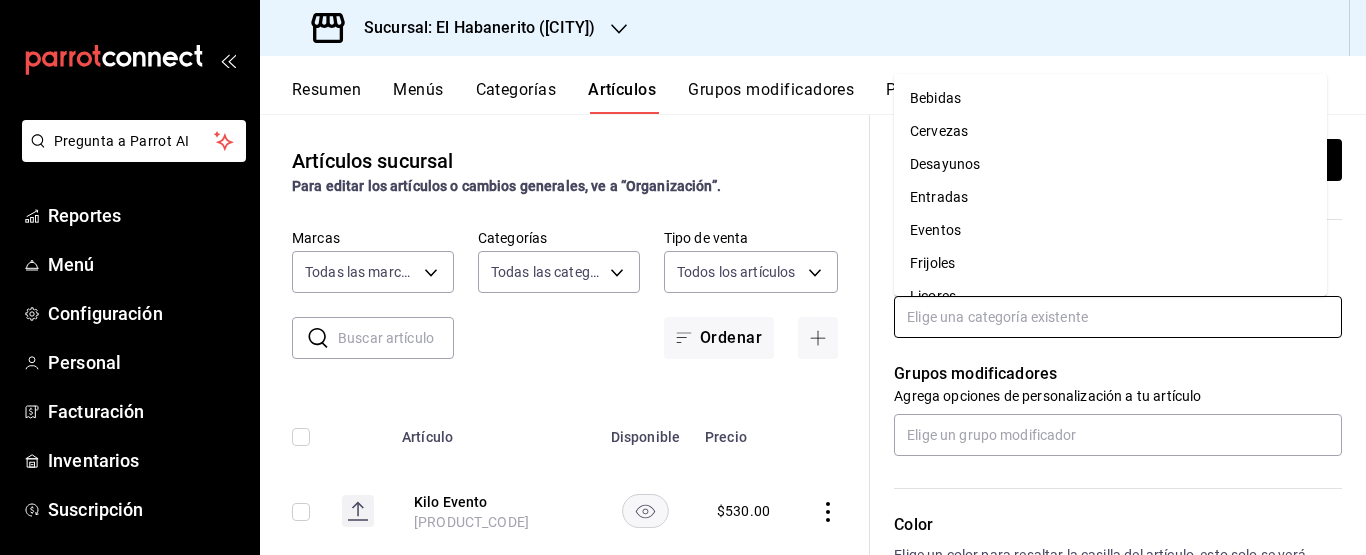 click on "Desayunos" at bounding box center (1110, 164) 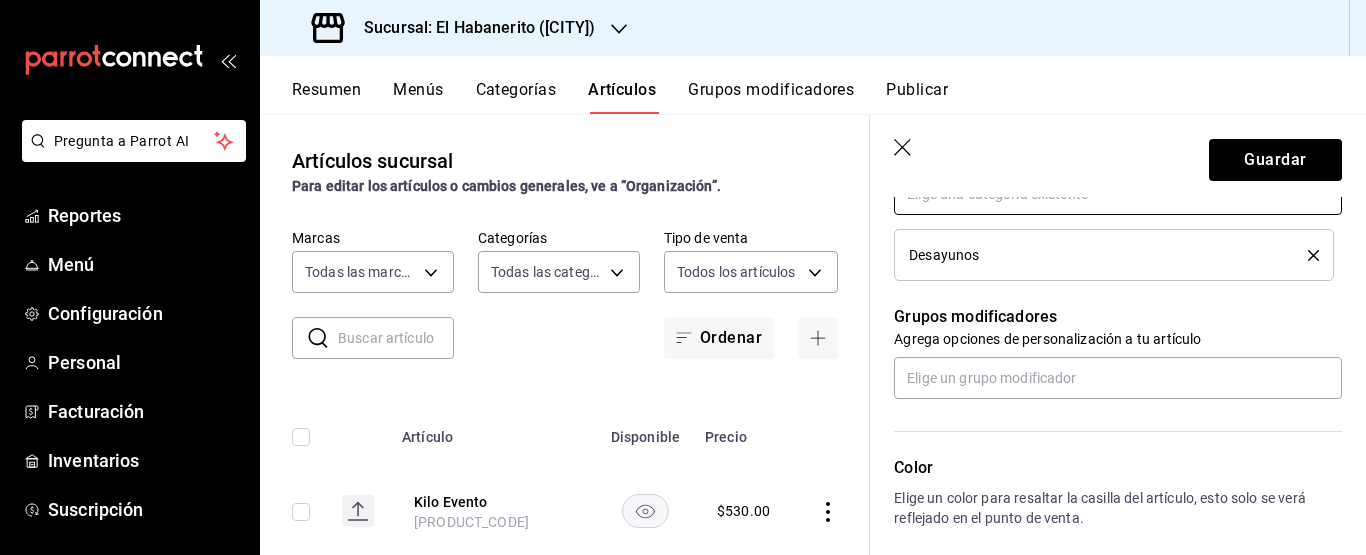 scroll, scrollTop: 830, scrollLeft: 0, axis: vertical 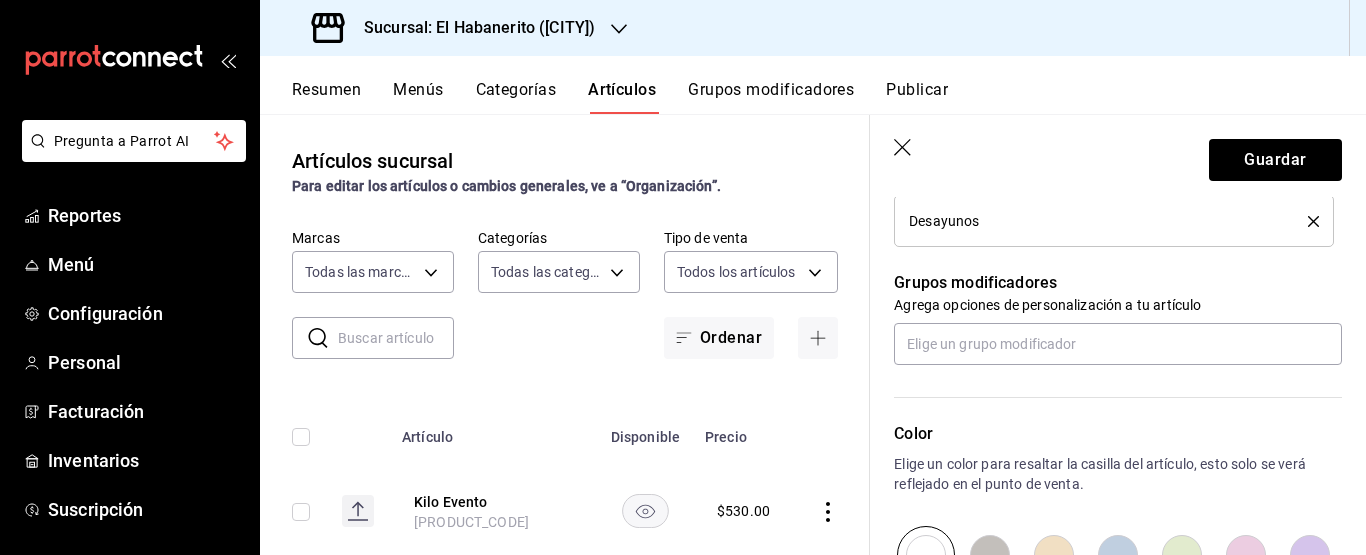 click on "Color Elige un color para resaltar la casilla del artículo, esto solo se verá reflejado en el punto de venta." at bounding box center [1106, 474] 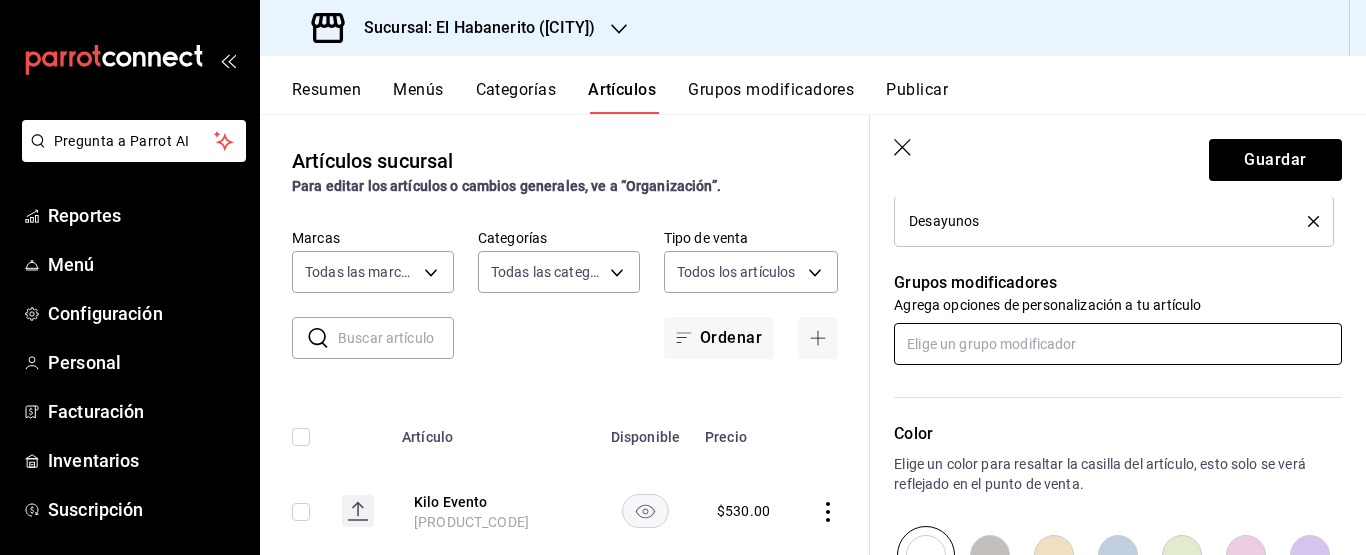 click at bounding box center (1118, 344) 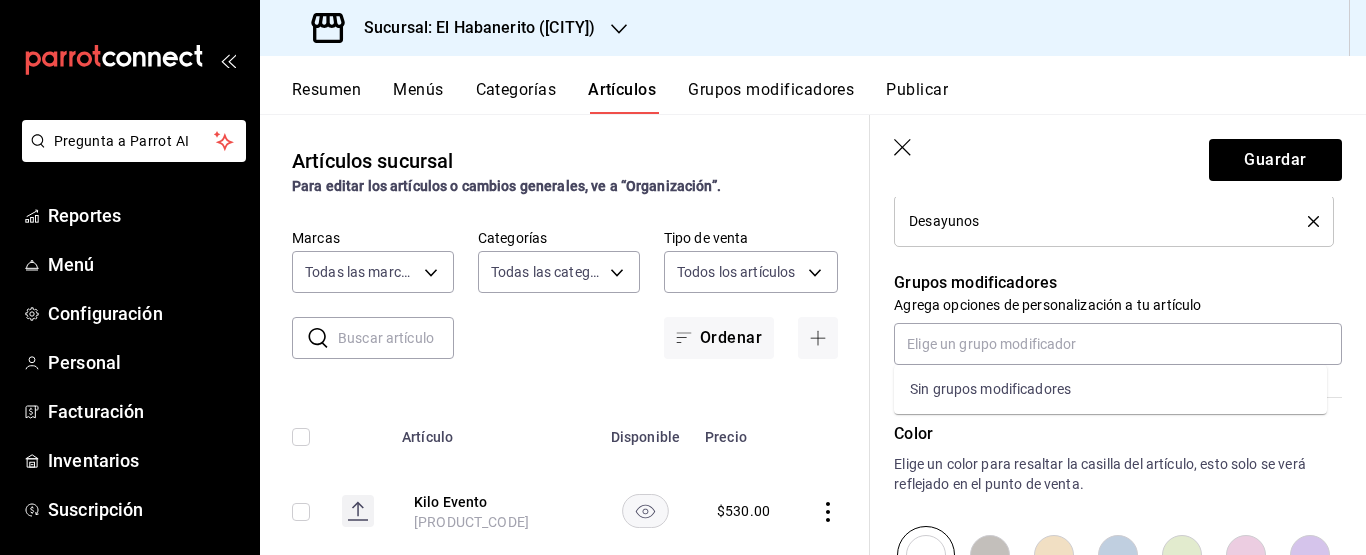 click on "Grupos modificadores" at bounding box center [1118, 283] 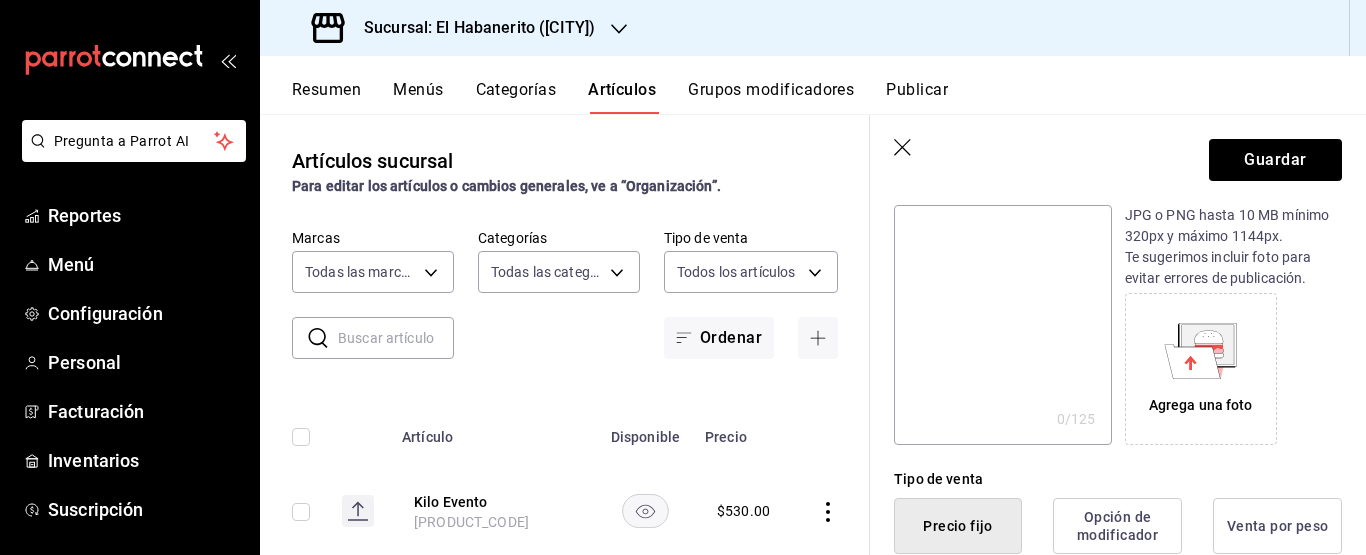 scroll, scrollTop: 212, scrollLeft: 0, axis: vertical 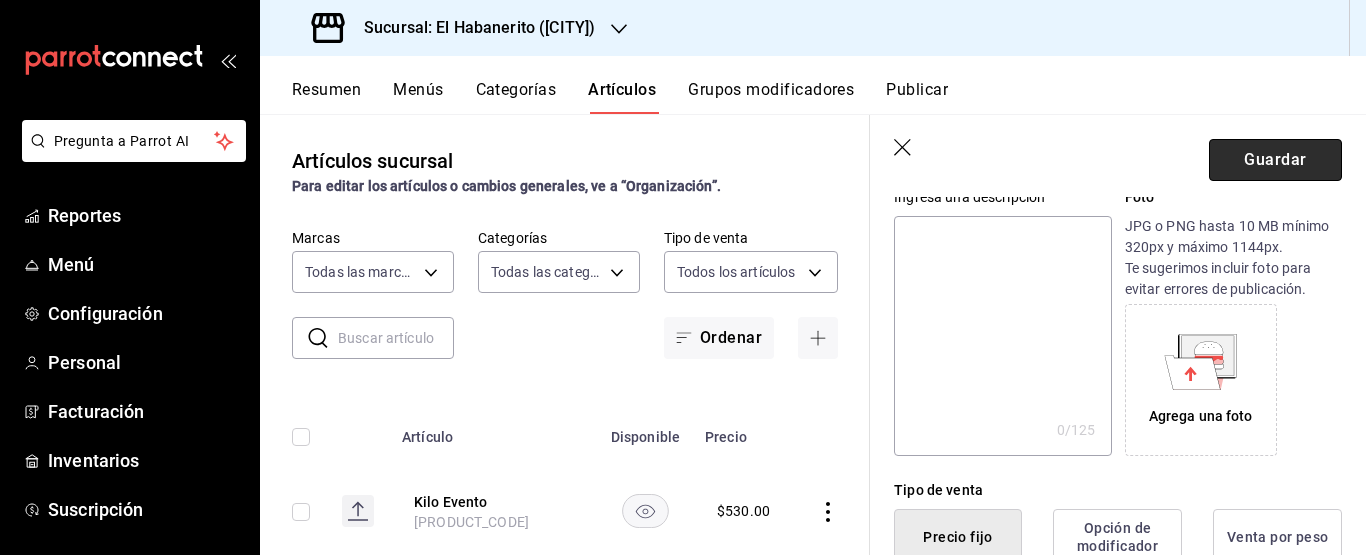 click on "Guardar" at bounding box center [1275, 160] 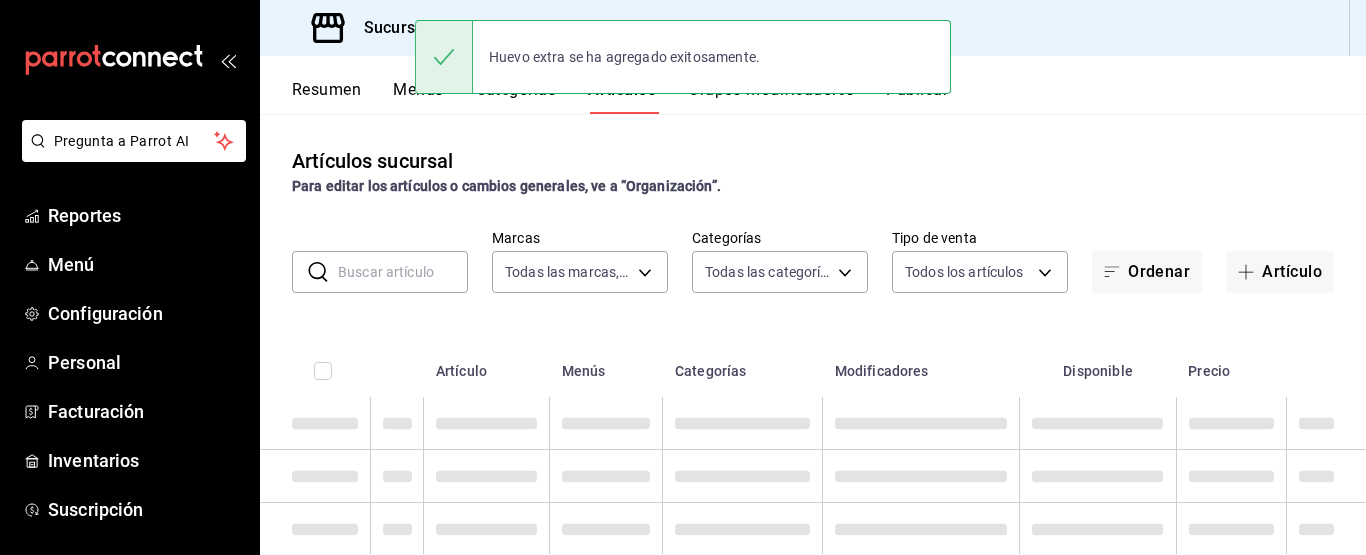 scroll, scrollTop: 0, scrollLeft: 0, axis: both 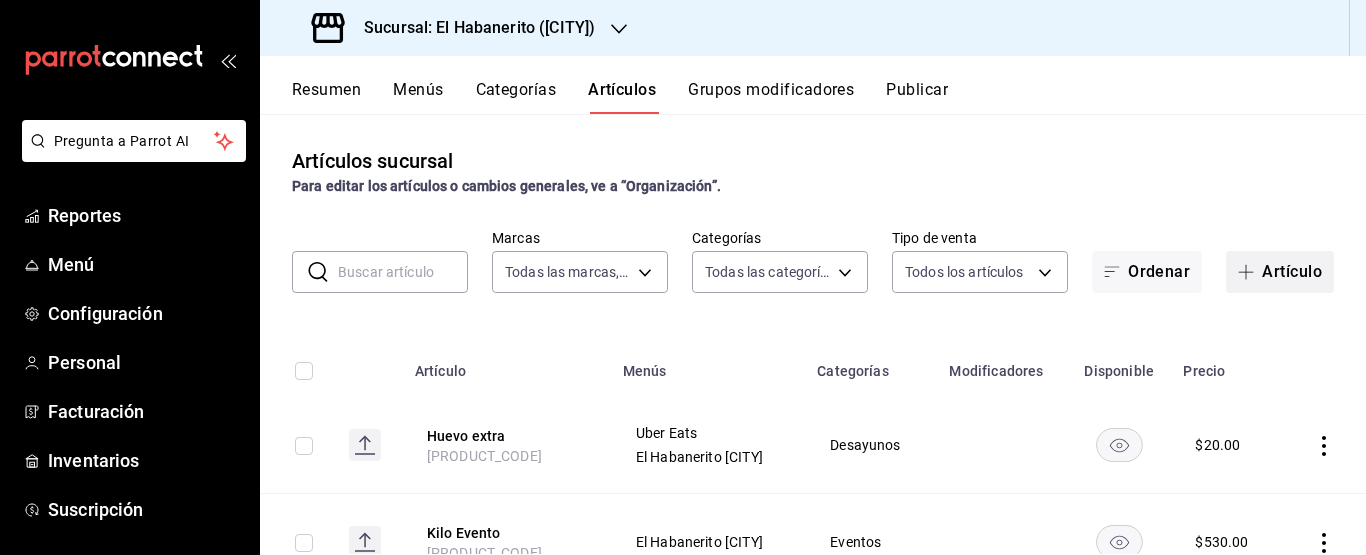 click on "Artículo" at bounding box center [1280, 272] 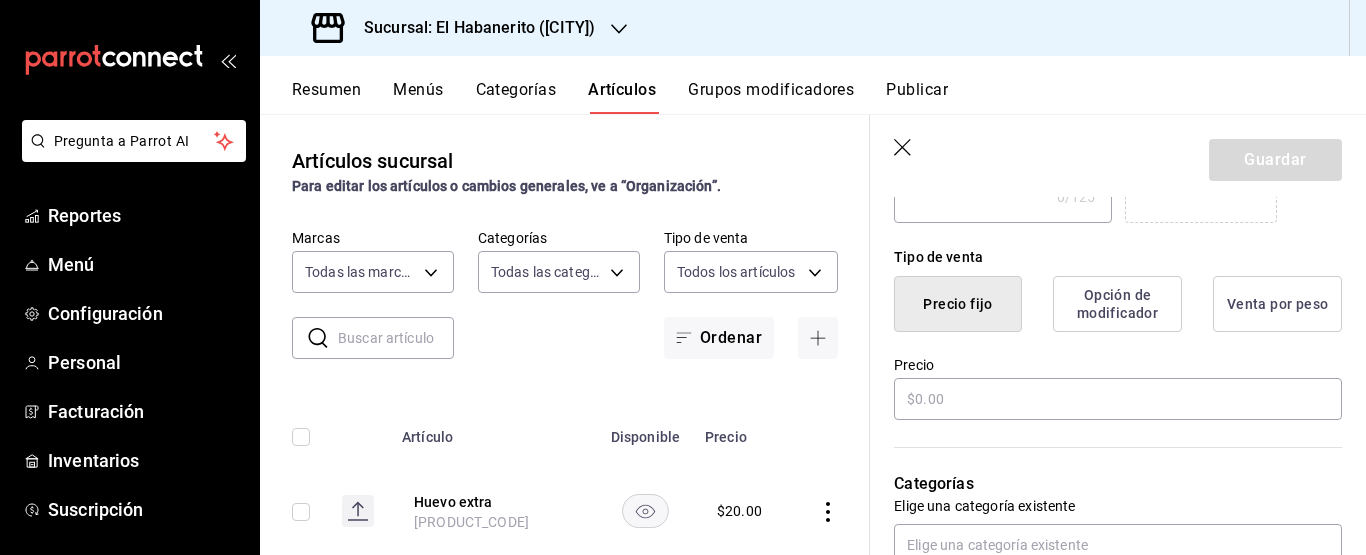 scroll, scrollTop: 448, scrollLeft: 0, axis: vertical 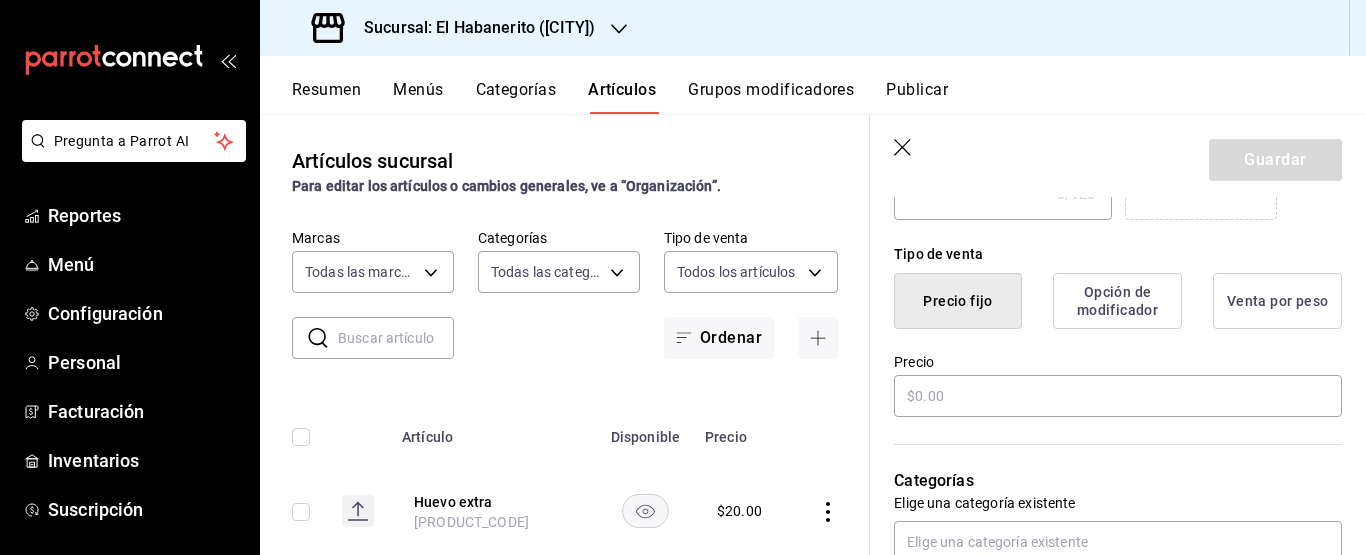 type on "Queso extra" 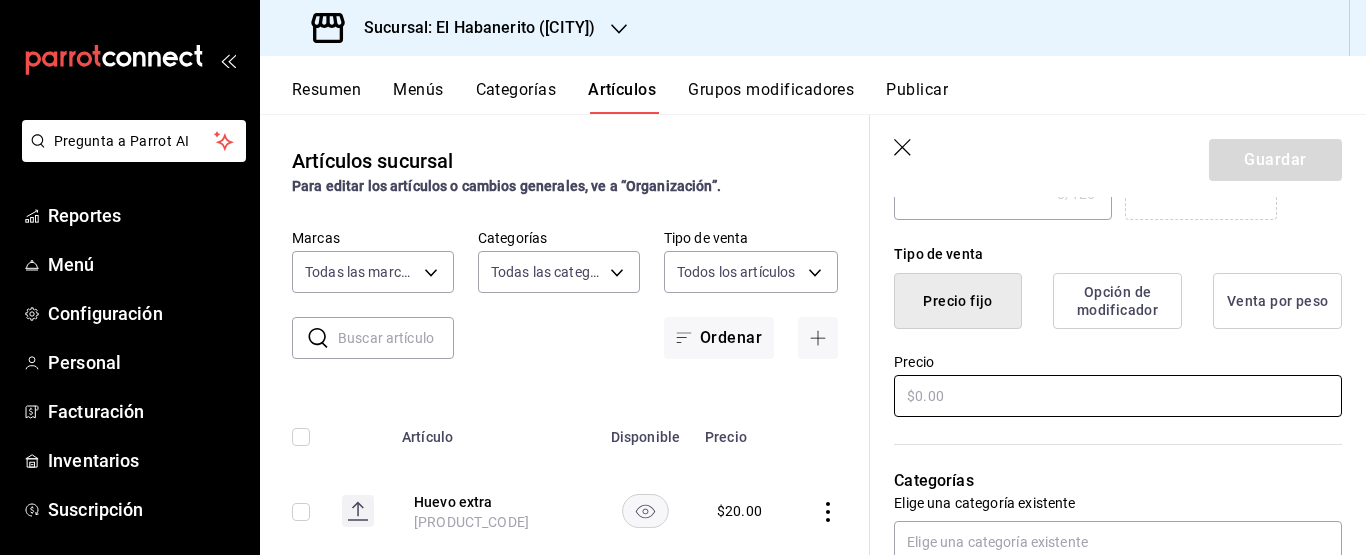 click at bounding box center (1118, 396) 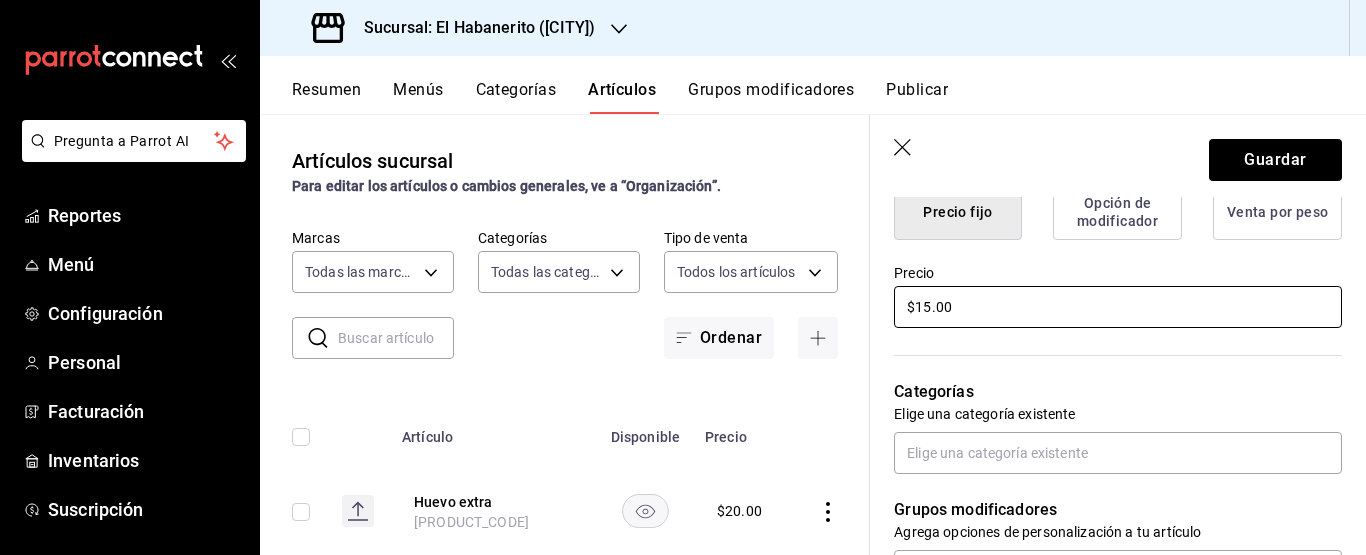 scroll, scrollTop: 573, scrollLeft: 0, axis: vertical 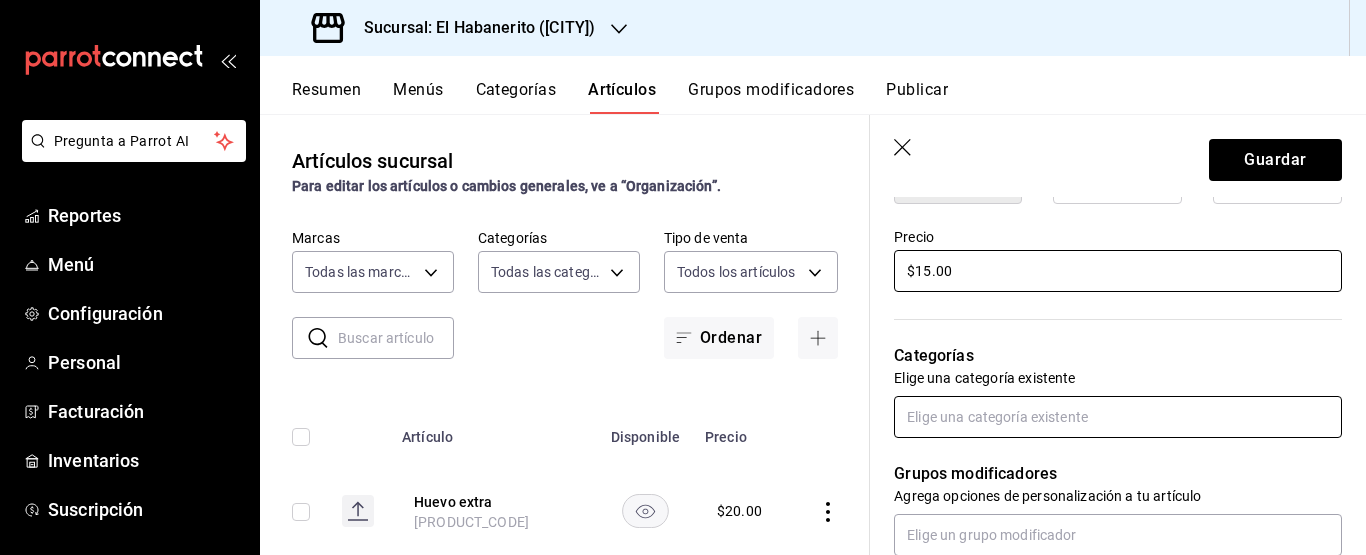 type on "$15.00" 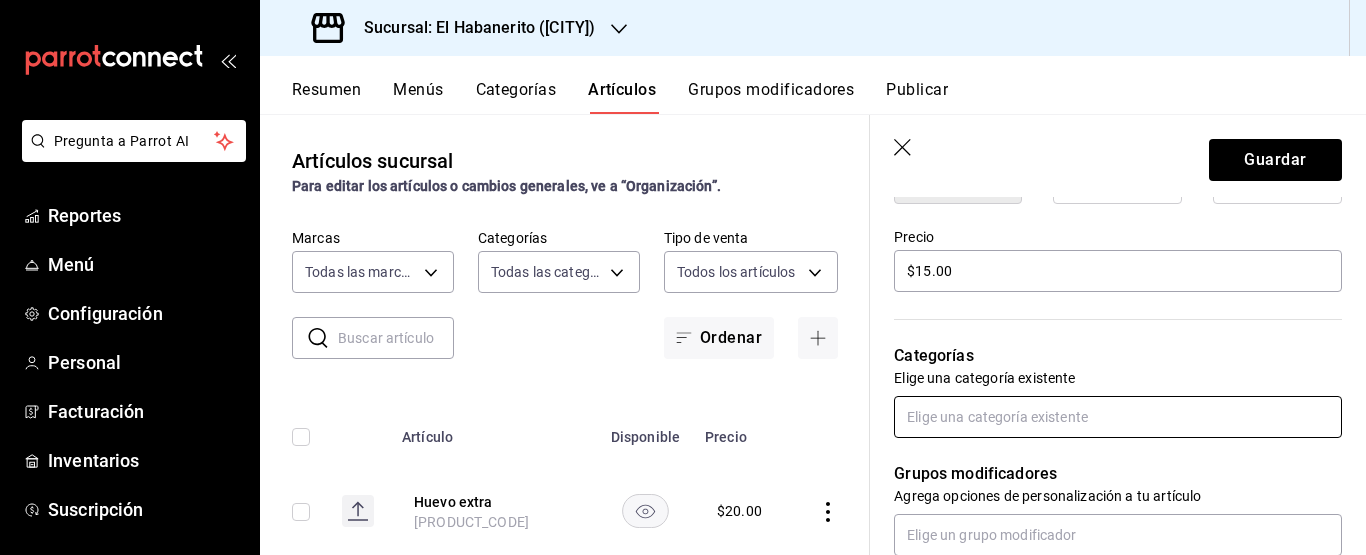 click at bounding box center [1118, 417] 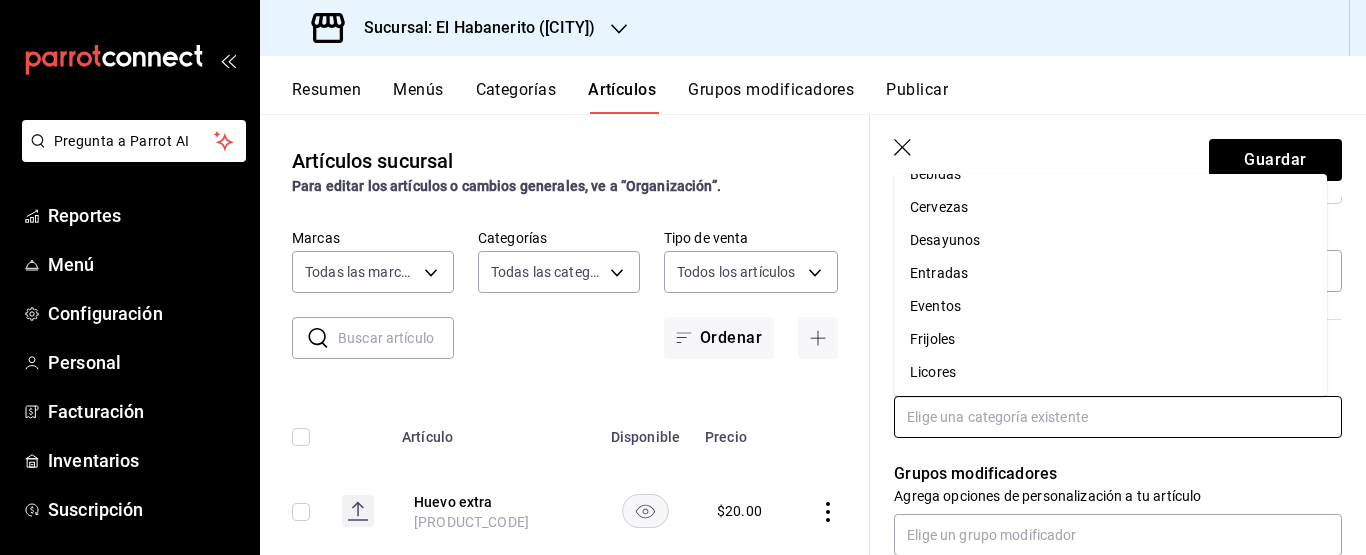 scroll, scrollTop: 35, scrollLeft: 0, axis: vertical 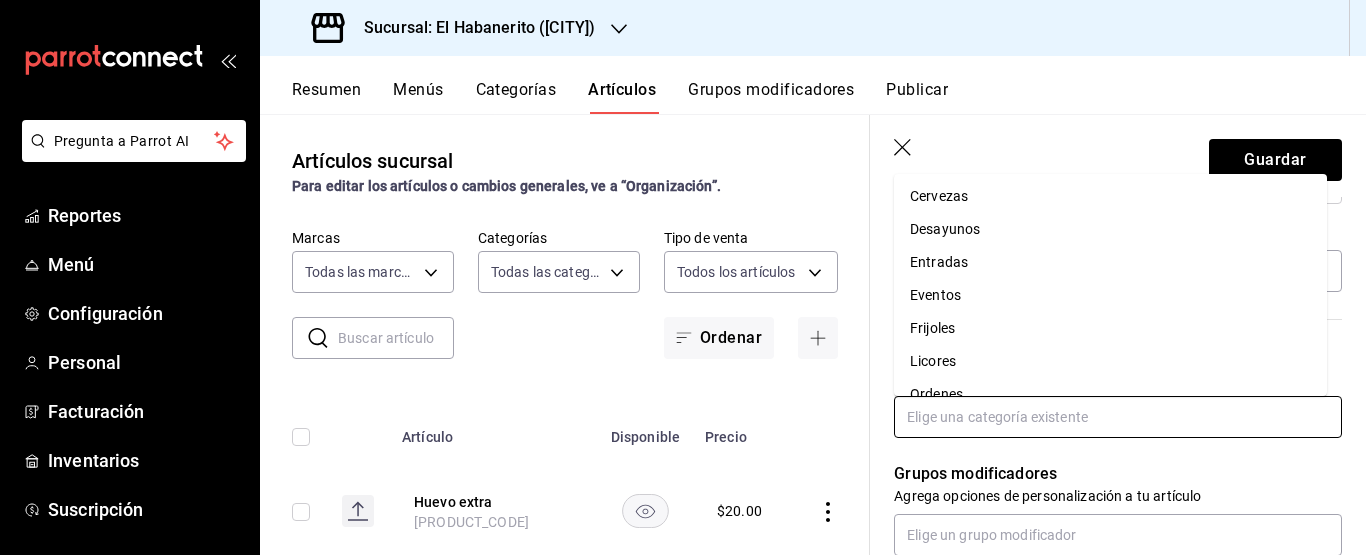 click on "Desayunos" at bounding box center (1110, 229) 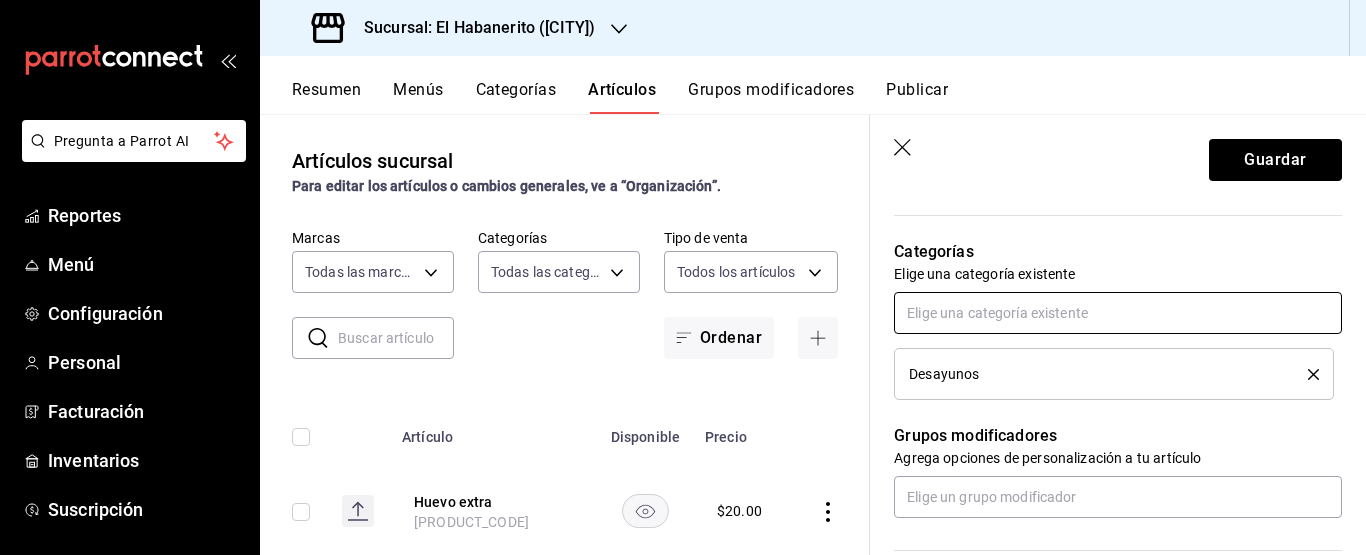 scroll, scrollTop: 700, scrollLeft: 0, axis: vertical 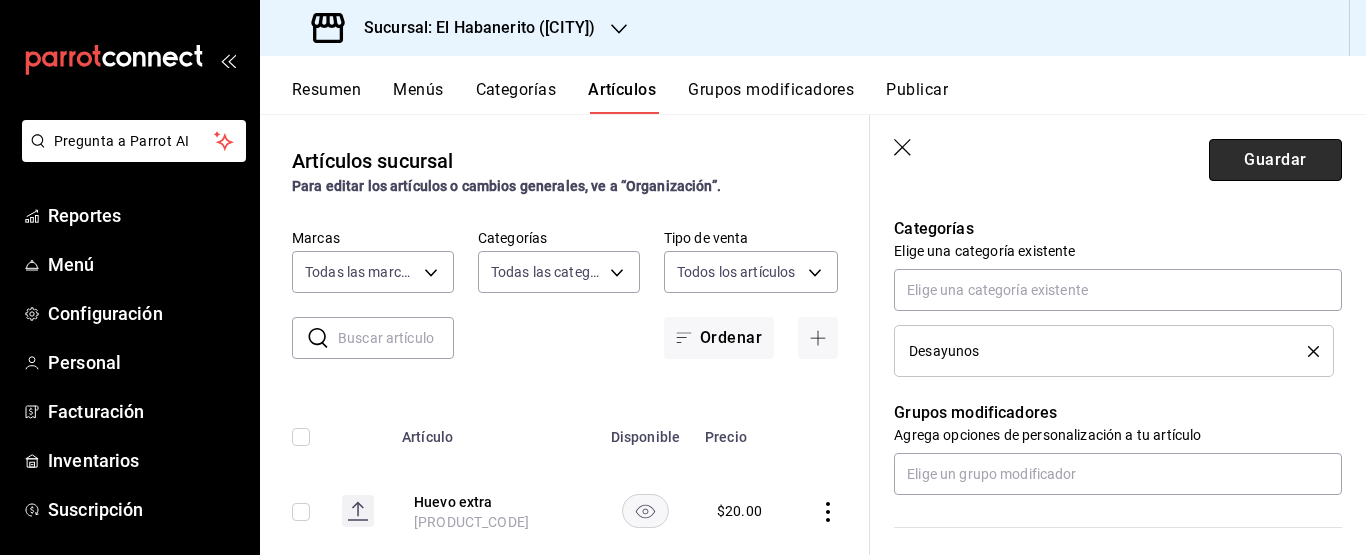 click on "Guardar" at bounding box center (1275, 160) 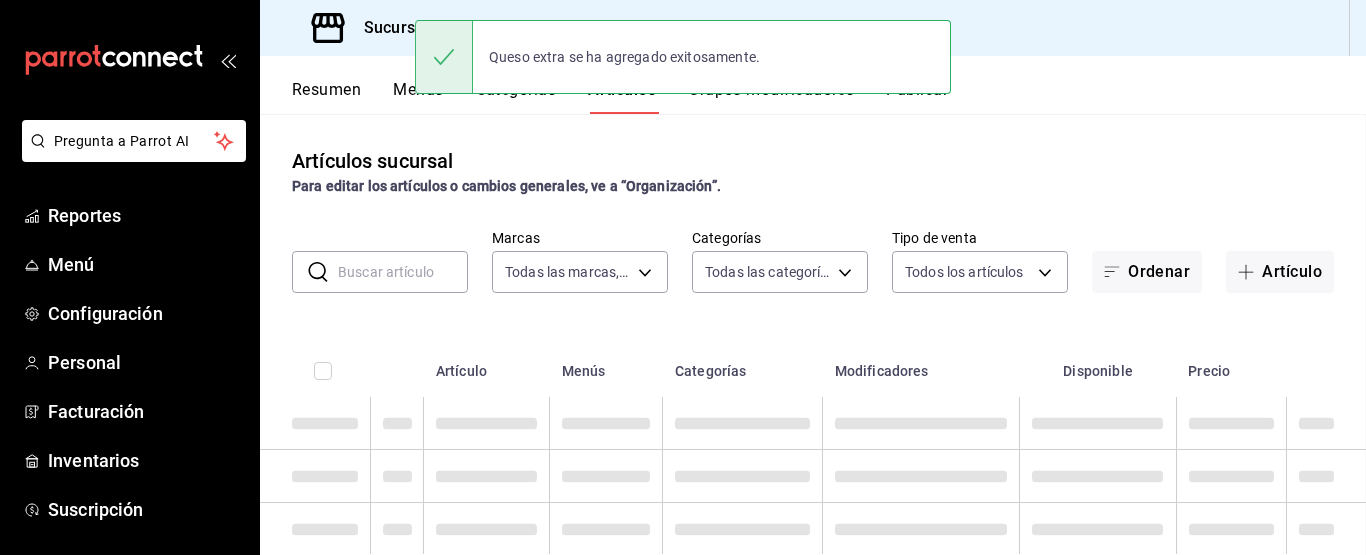 scroll, scrollTop: 0, scrollLeft: 0, axis: both 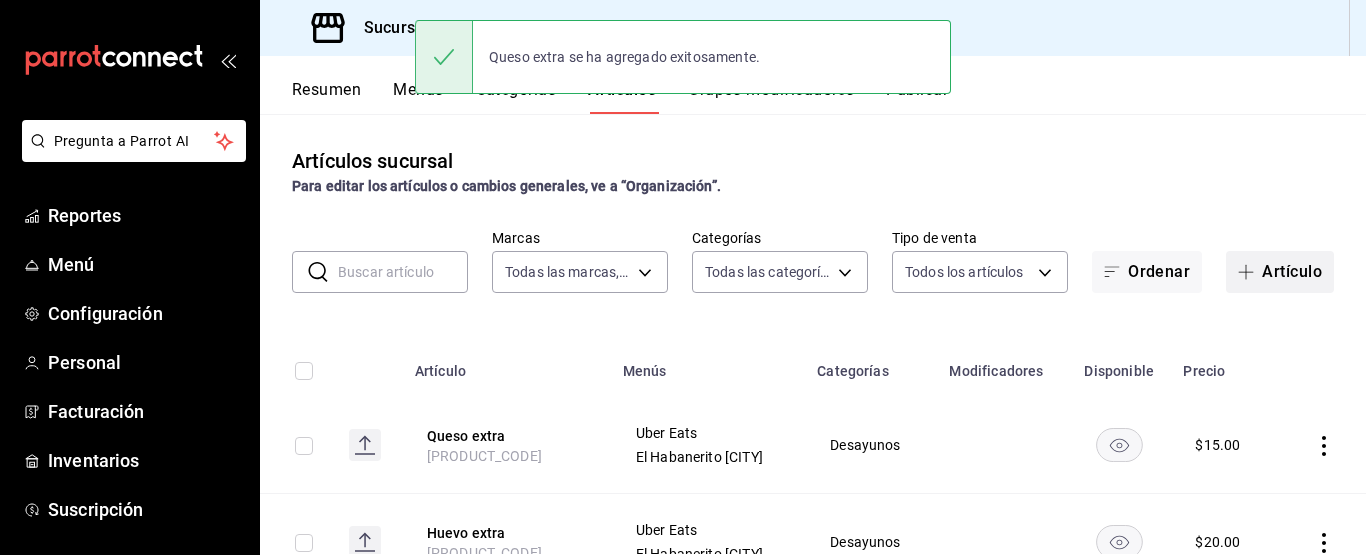 click at bounding box center [1250, 272] 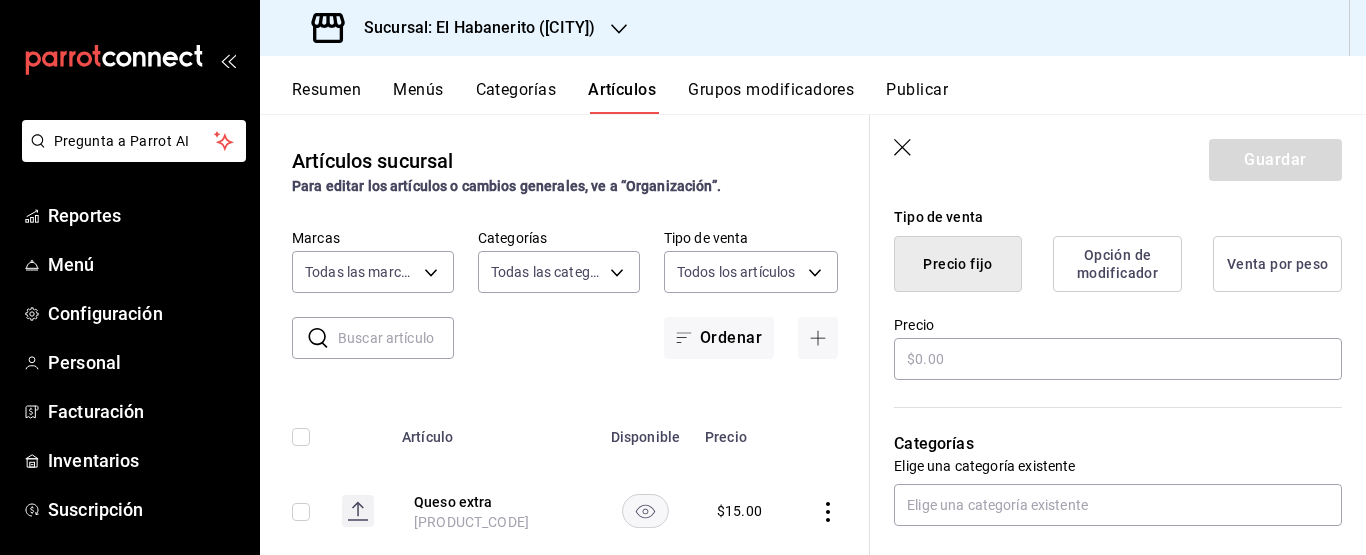 scroll, scrollTop: 496, scrollLeft: 0, axis: vertical 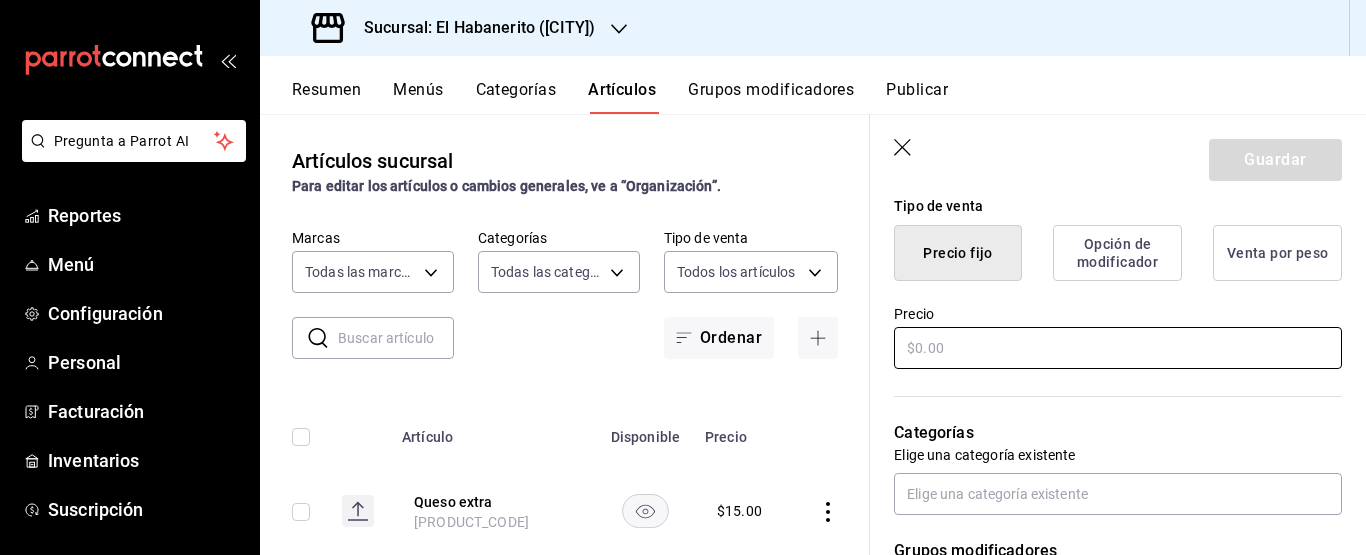 type on "Telera extra" 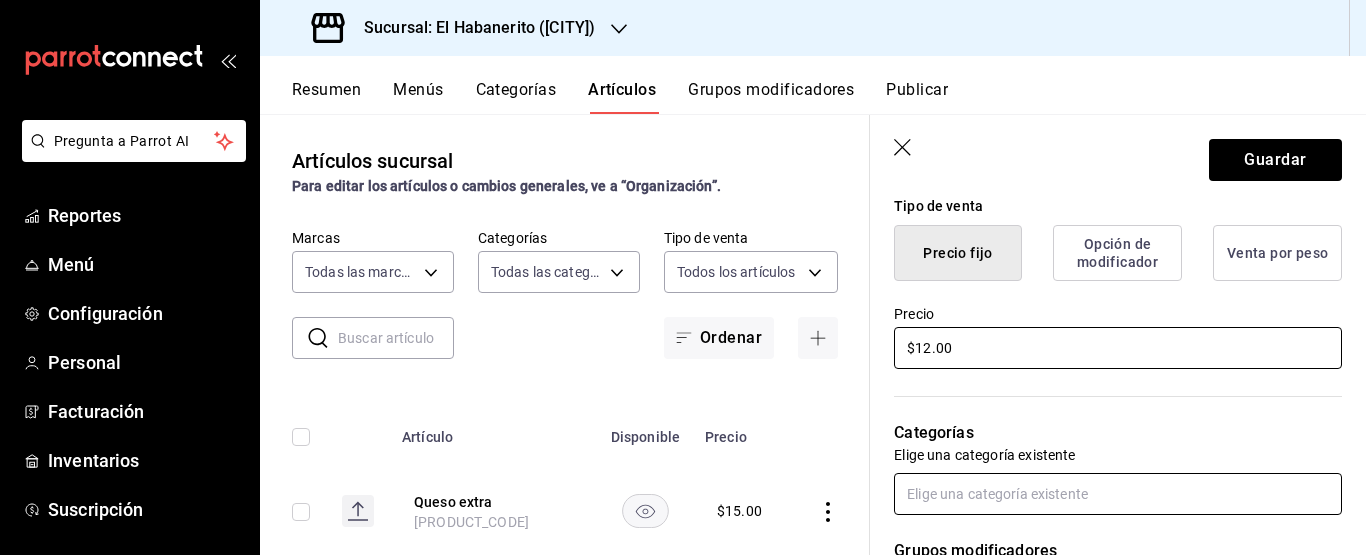 type on "$12.00" 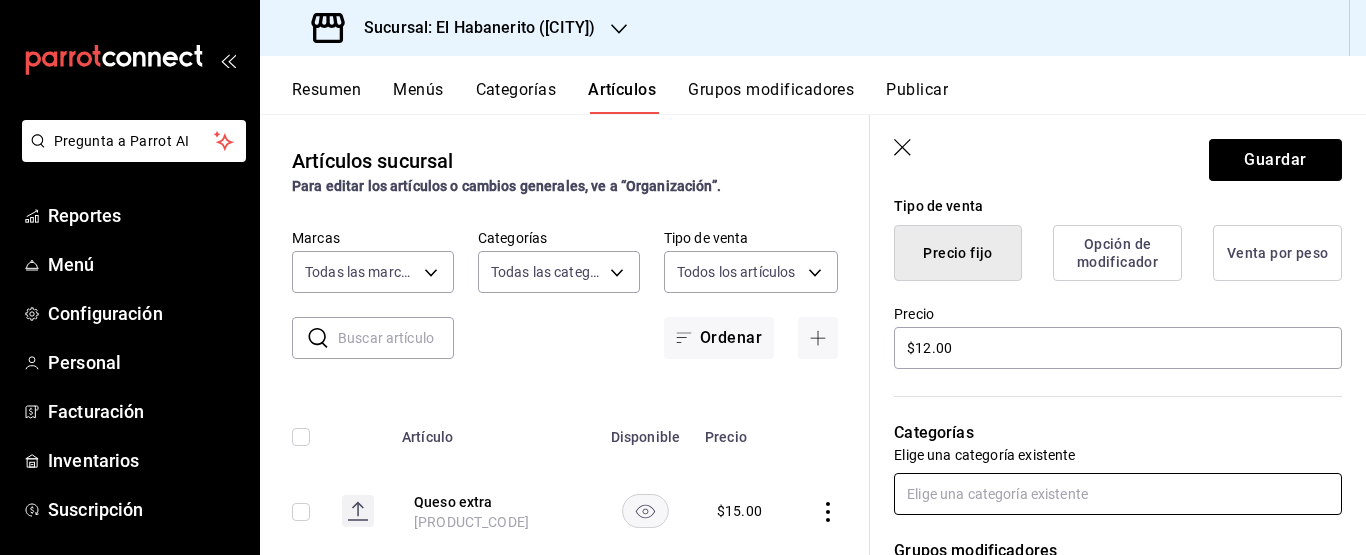 click at bounding box center [1118, 494] 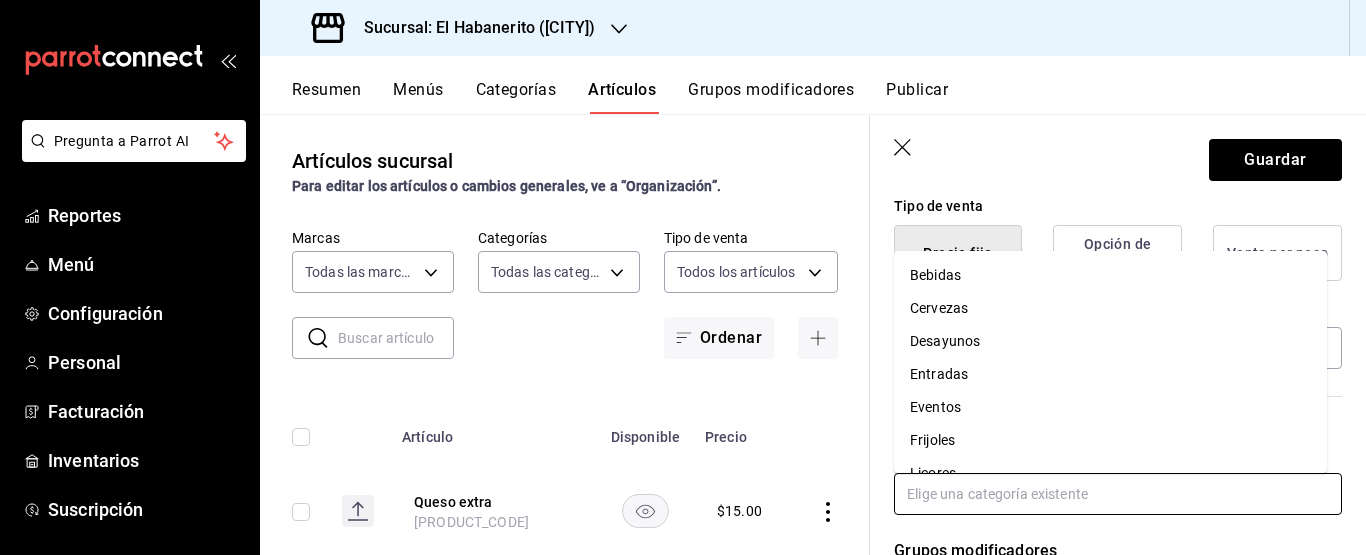 click on "Desayunos" at bounding box center [1110, 341] 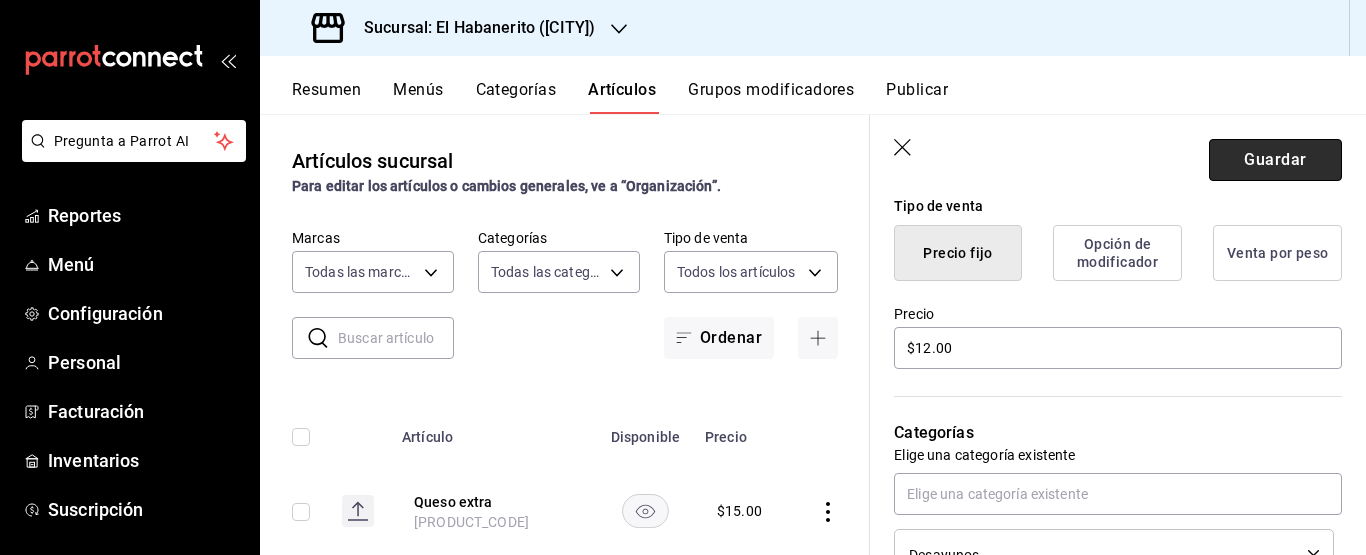 click on "Guardar" at bounding box center [1275, 160] 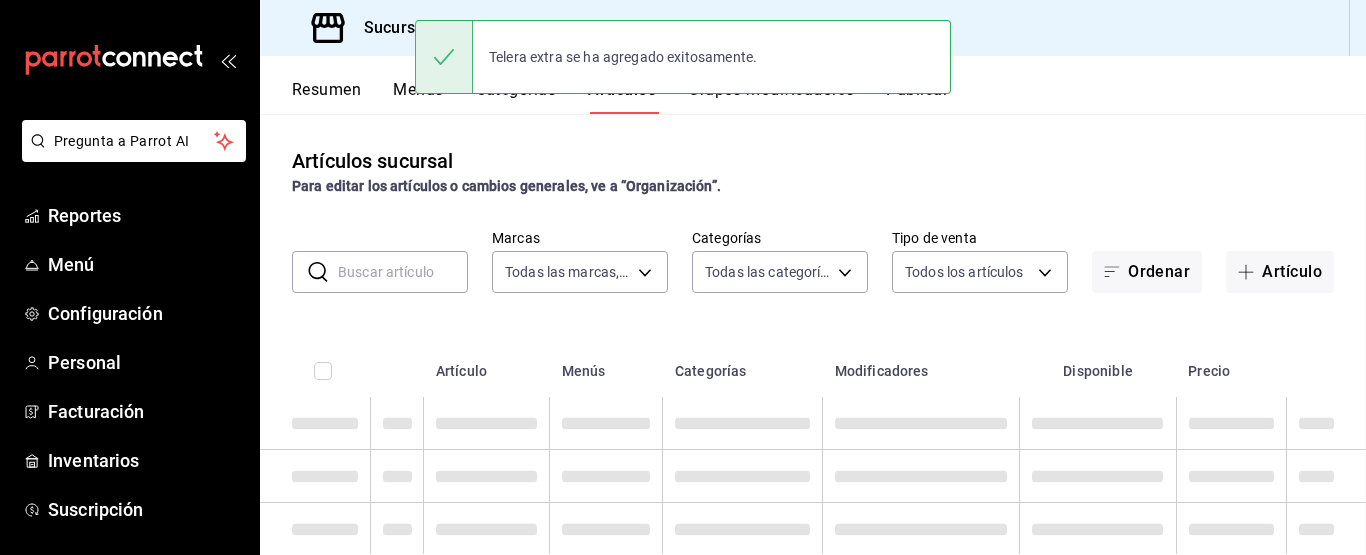 scroll, scrollTop: 0, scrollLeft: 0, axis: both 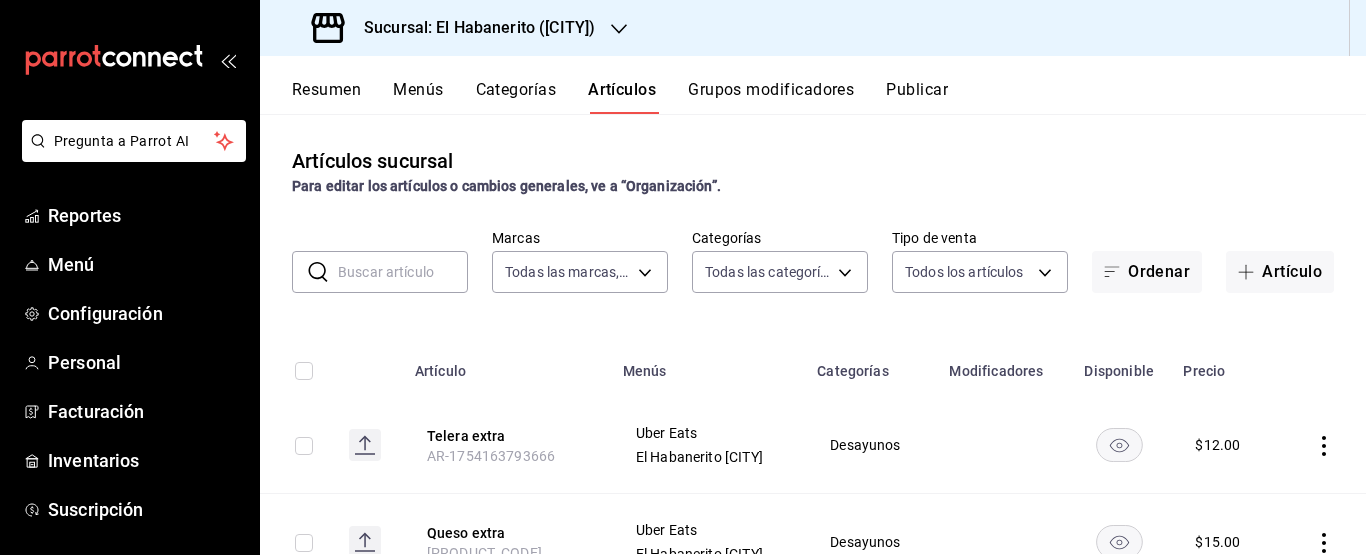 click on "Resumen Menús Categorías Artículos Grupos modificadores Publicar" at bounding box center (829, 97) 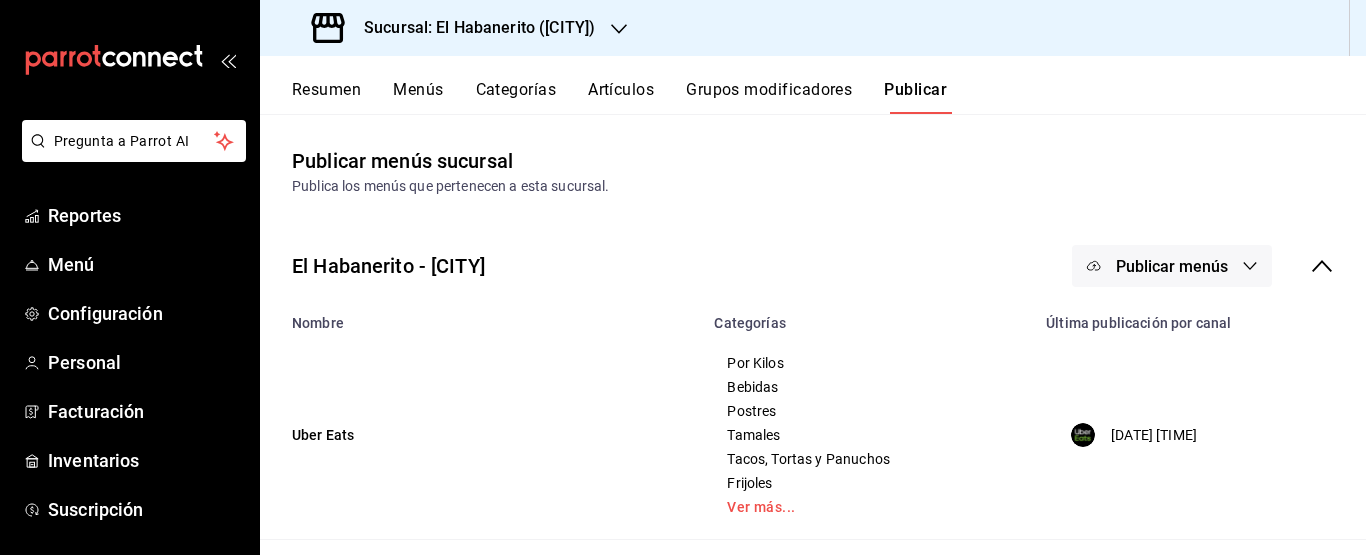 drag, startPoint x: 1095, startPoint y: 253, endPoint x: 1106, endPoint y: 261, distance: 13.601471 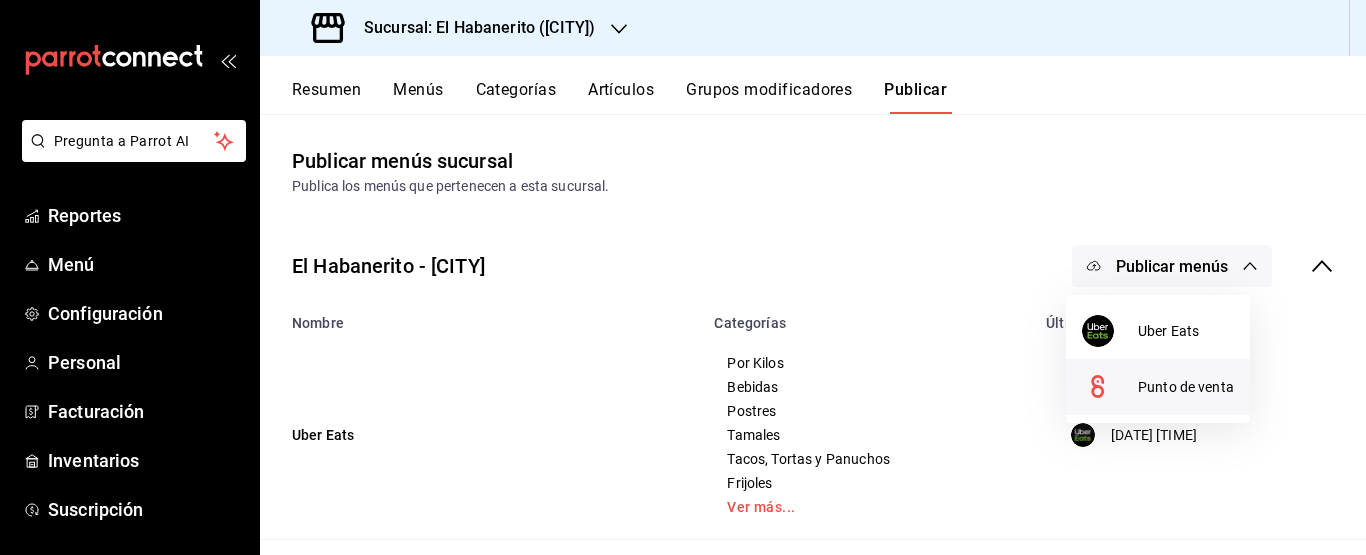 click on "Punto de venta" at bounding box center (1186, 387) 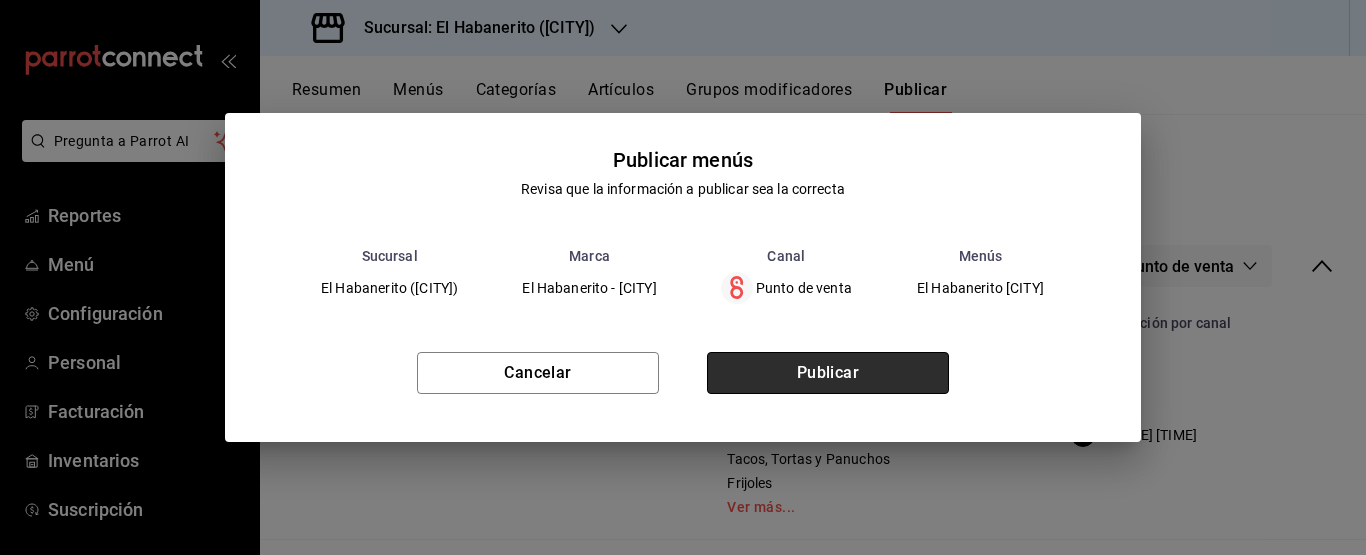 click on "Publicar" at bounding box center [828, 373] 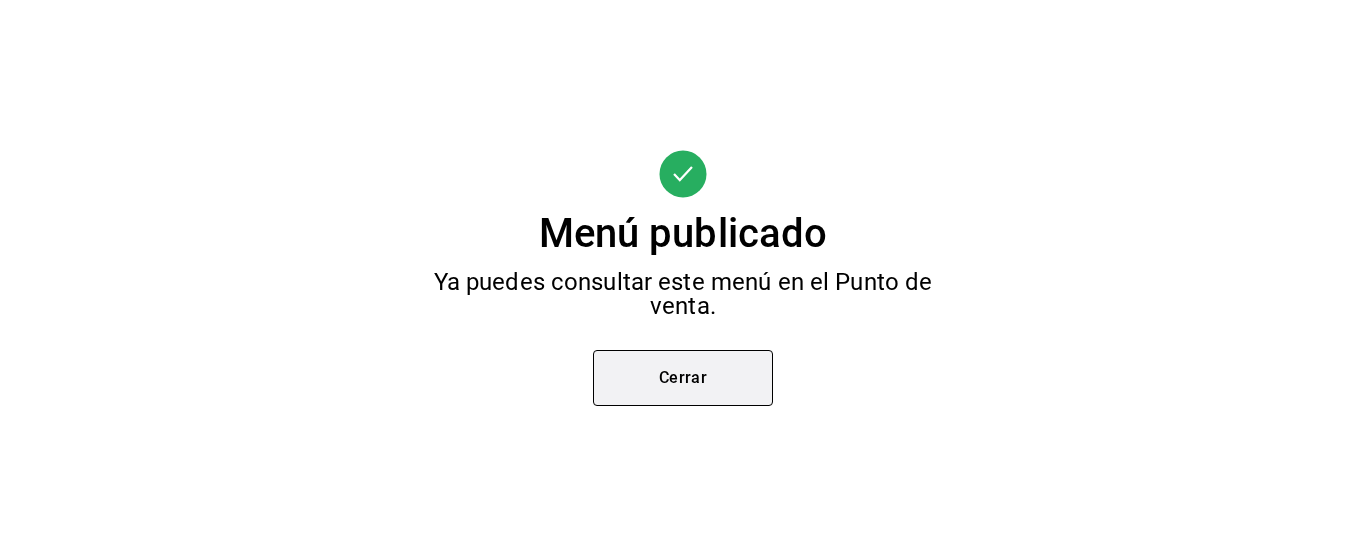 click on "Cerrar" at bounding box center [683, 378] 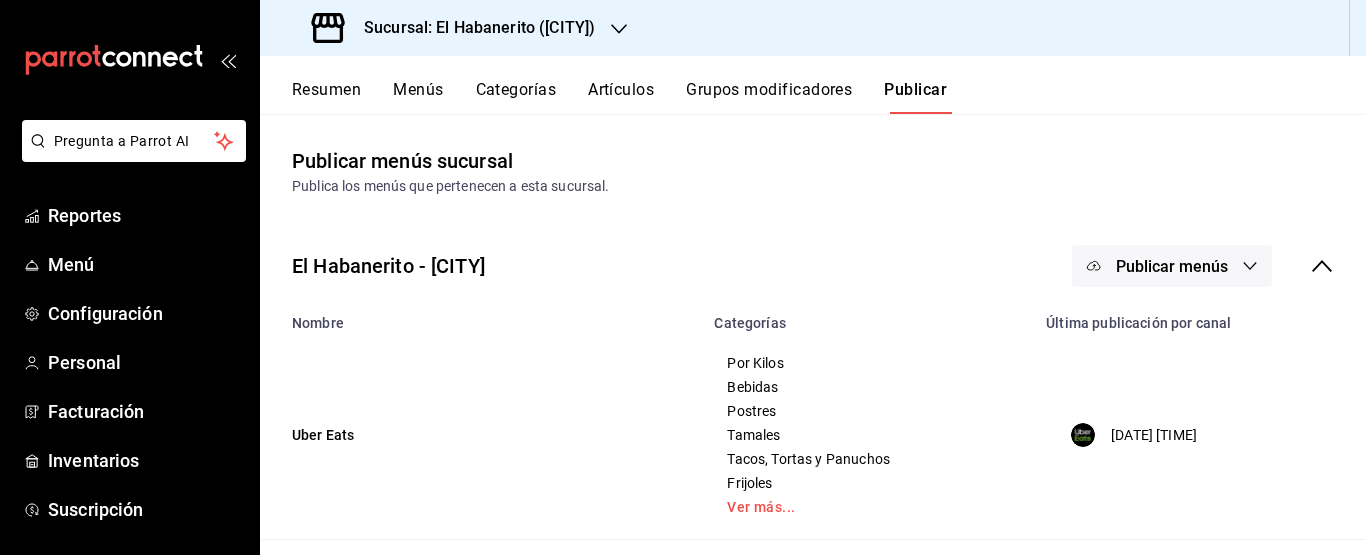 click on "Artículos" at bounding box center [621, 97] 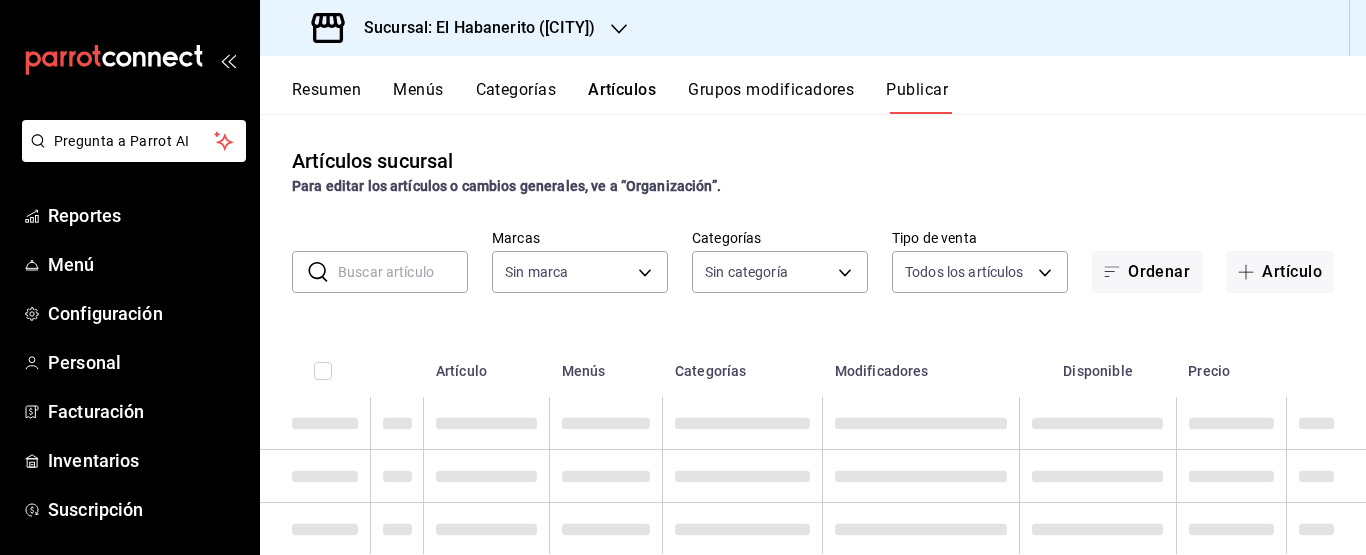 type on "790d0393-f8bf-4ac7-8bb3-a76d2e863d65" 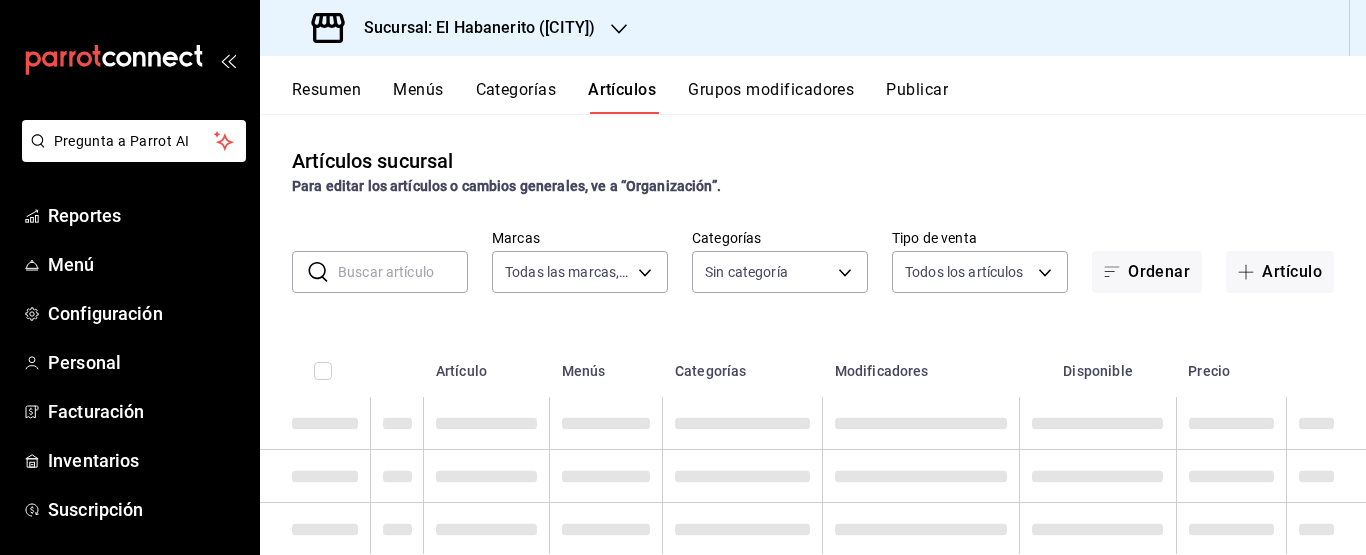type on "790d0393-f8bf-4ac7-8bb3-a76d2e863d65" 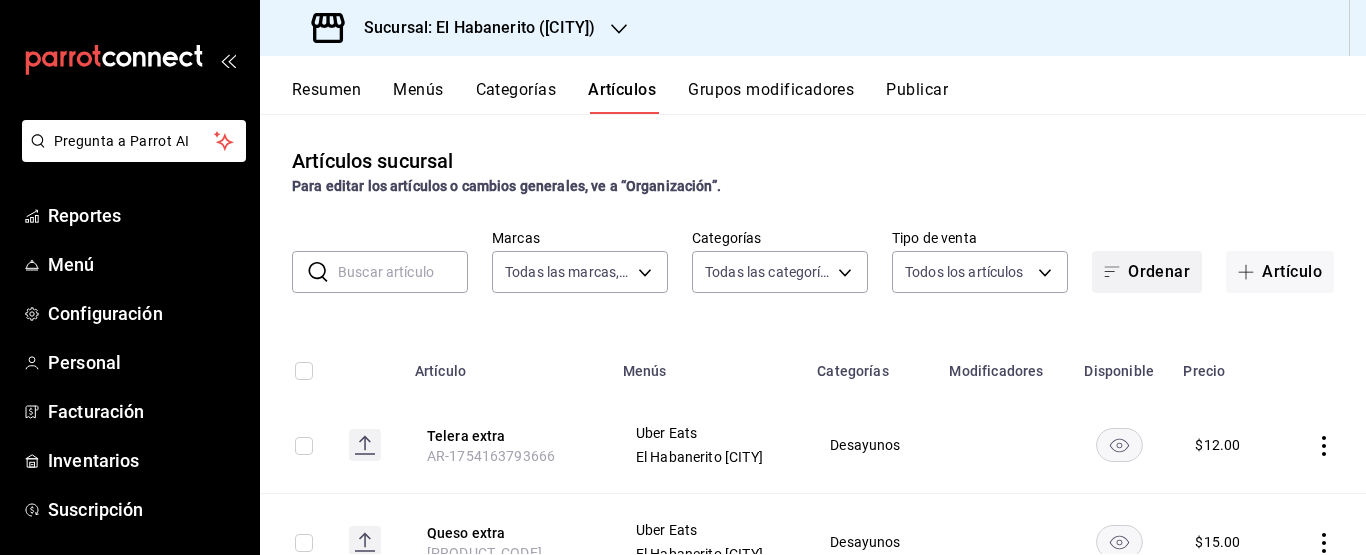 type on "8efeafab-09c1-41a7-9e15-2ca348b9143c,e080e57f-bccd-4d54-8b12-c822ad5bb004,a2a5ed8c-e910-4550-a980-c0583bb952f5,5dac1aab-f9a5-4e6d-915e-d378c218a802,8013d25d-acbe-459f-a7c3-eaf3b4dd5125,ca512c9b-b015-46d7-9102-3ffcb9e1ec56,af4296f2-9a1c-4b85-8f47-d26b7b2ffaf7,6a12e0d7-d46a-4478-9574-b03401d5e48c,68d424ab-3917-4b92-86c3-3ba41da16350,b9a017a2-43fe-4f81-aefa-b4d40b84701e,3332834b-9ce9-47a7-85df-0f61b2e68564,7f53efb9-a0f5-4758-bb58-ab743ea72907,de67e567-94c3-473c-aaca-e71b26119b5f,23f54896-364e-4a38-b940-6b1ca861b459,5c5f6638-2b59-4cf7-afb1-2bdc6c9f4f46,d1063e90-4928-4c8d-a6a9-990c21092e54" 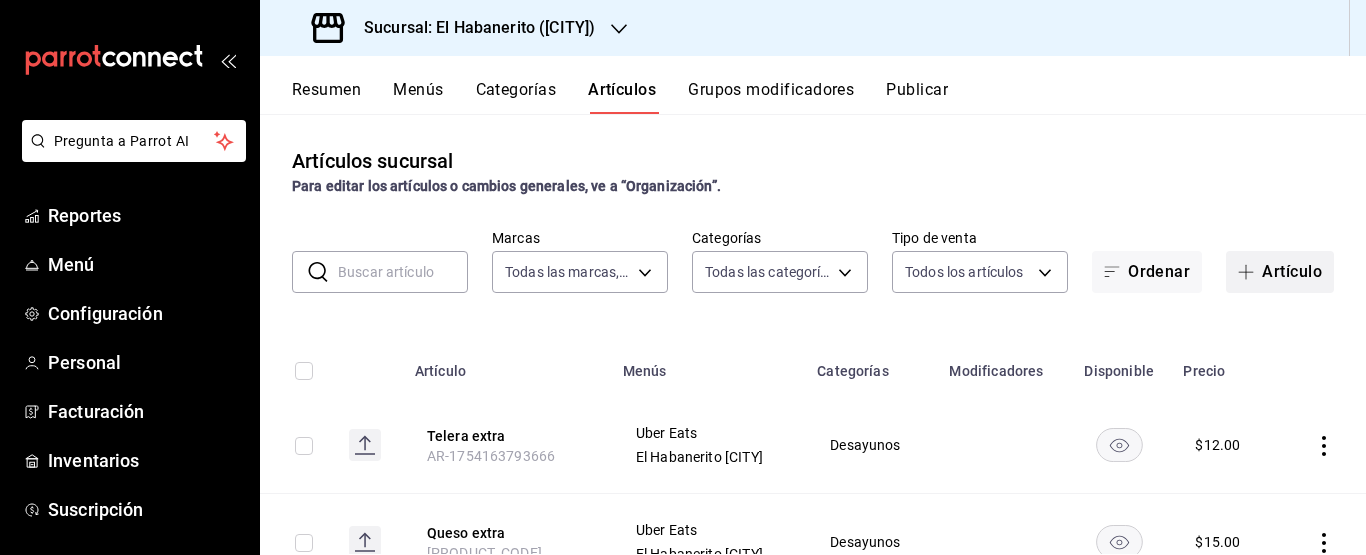 click on "Artículo" at bounding box center (1280, 272) 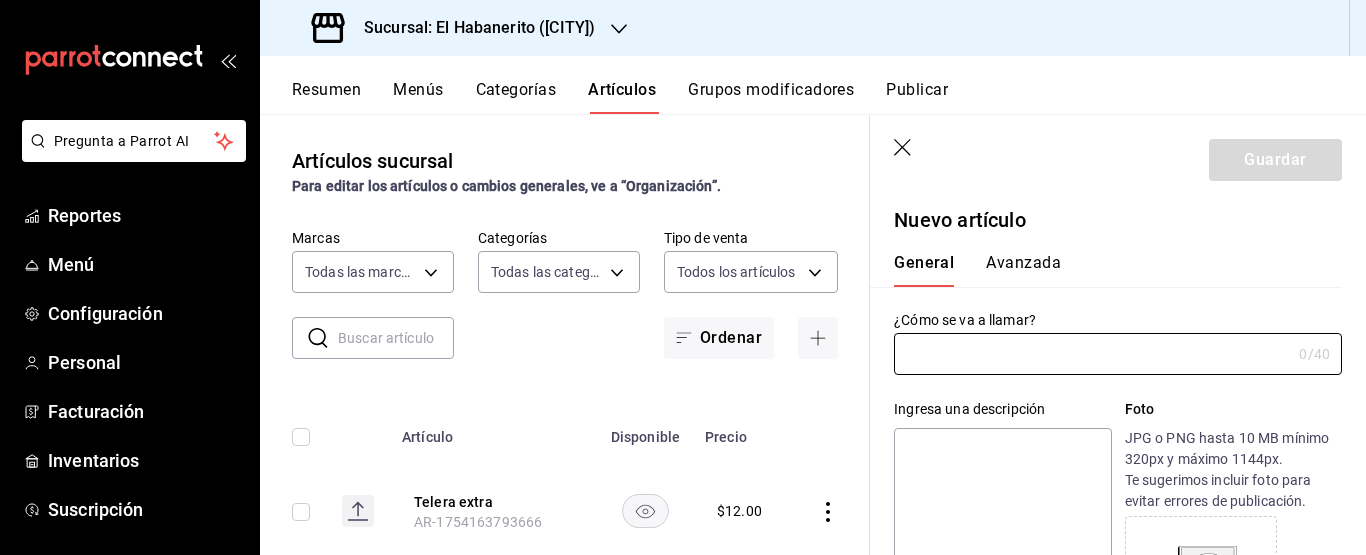 type on "AR-1754163877127" 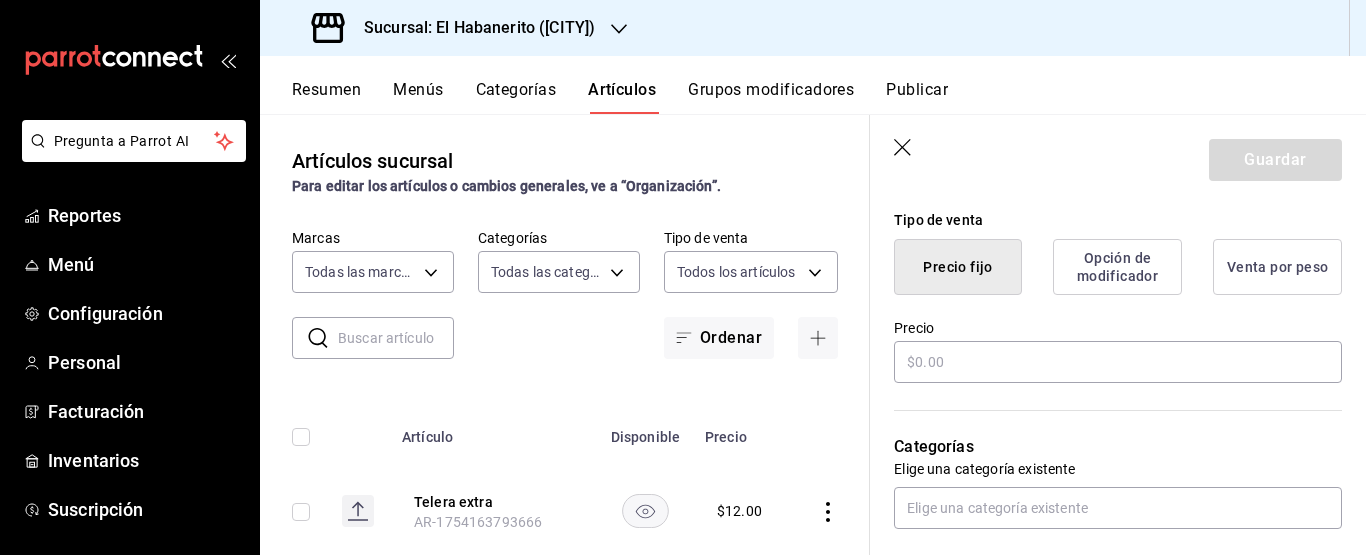 scroll, scrollTop: 504, scrollLeft: 0, axis: vertical 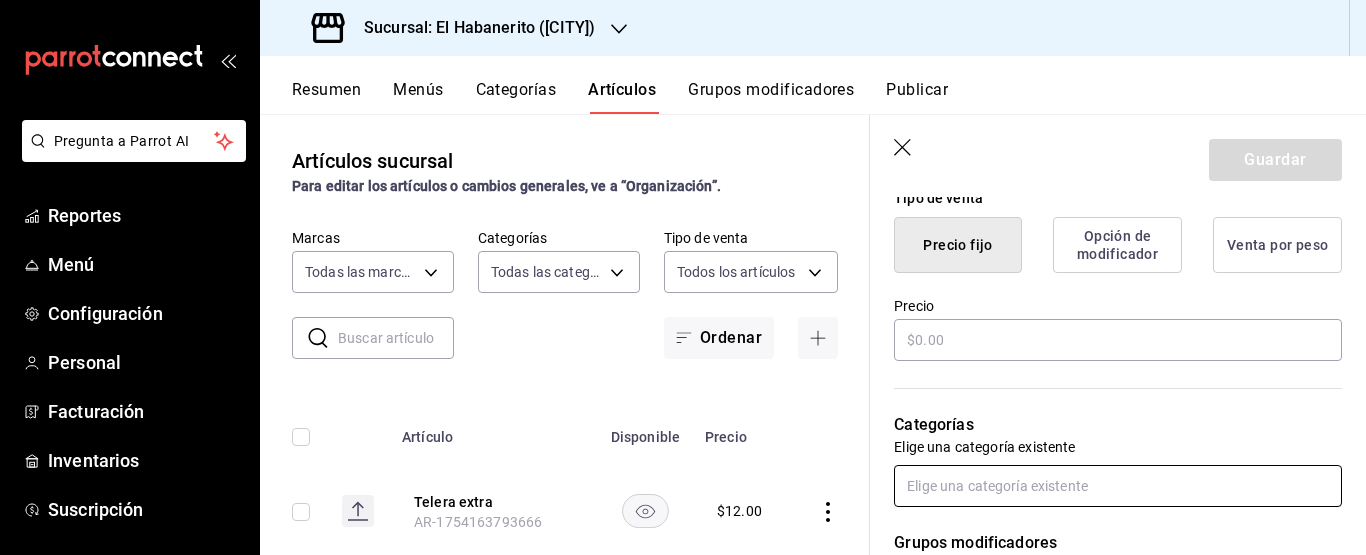 type on "Servilletero" 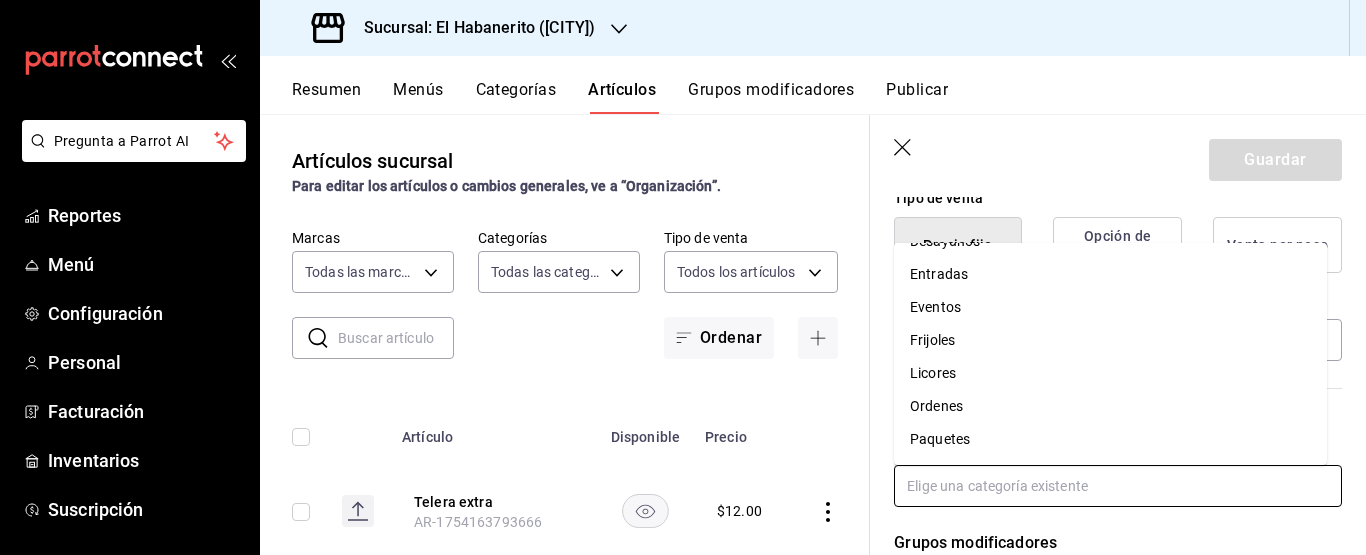 scroll, scrollTop: 46, scrollLeft: 0, axis: vertical 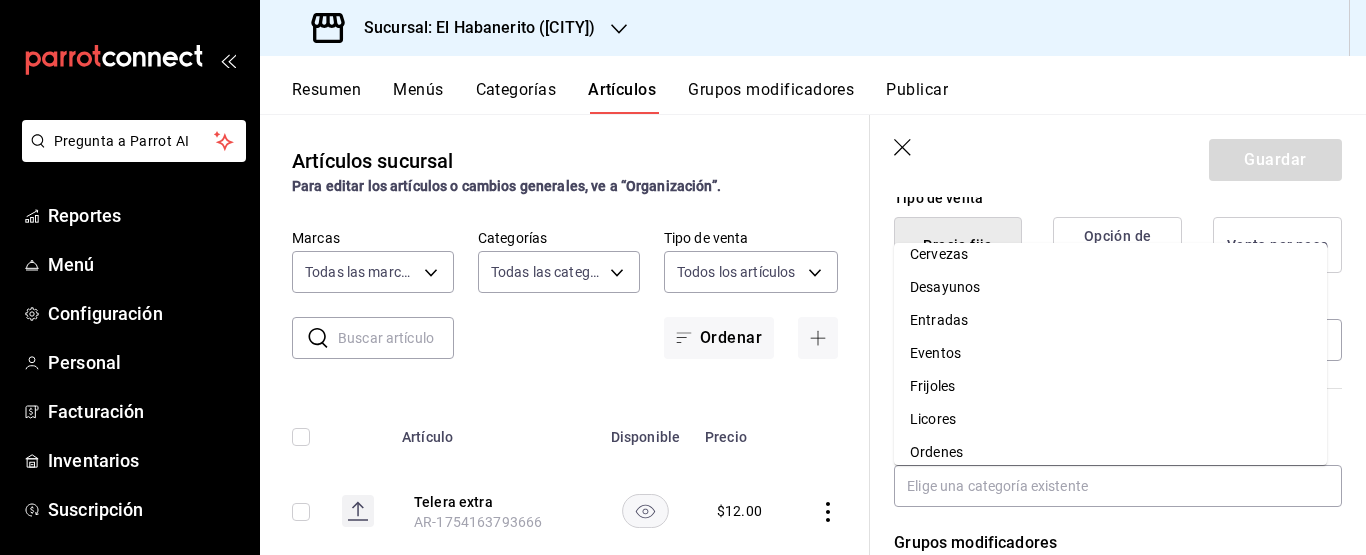 click on "Guardar" at bounding box center [1118, 156] 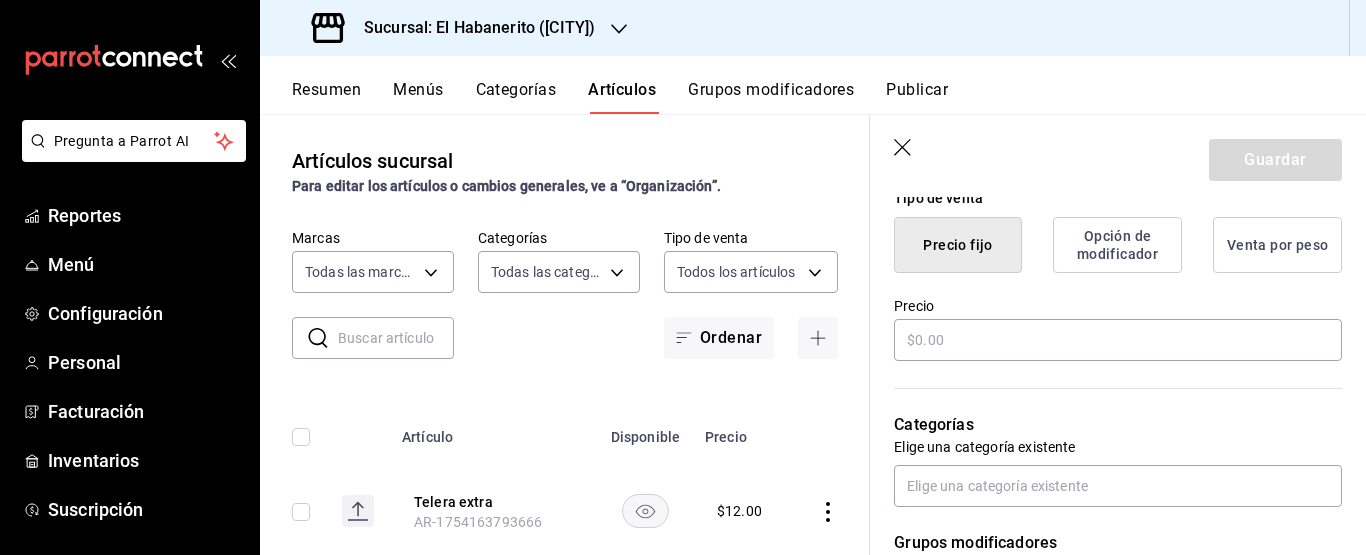 click on "Guardar" at bounding box center [1118, 156] 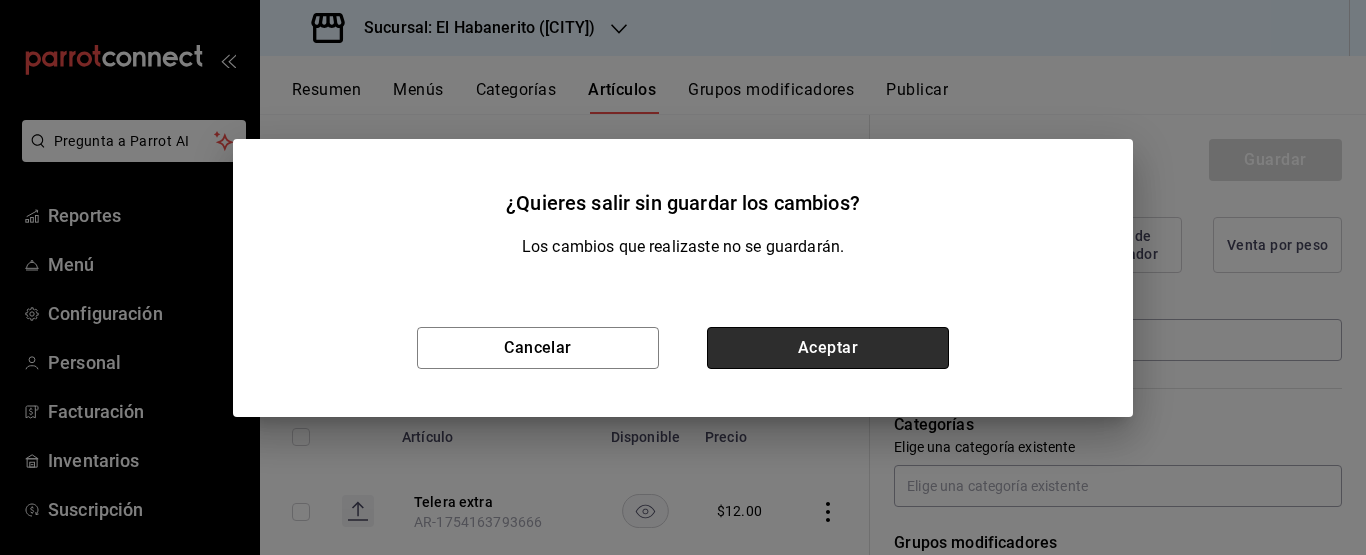 click on "Aceptar" at bounding box center [828, 348] 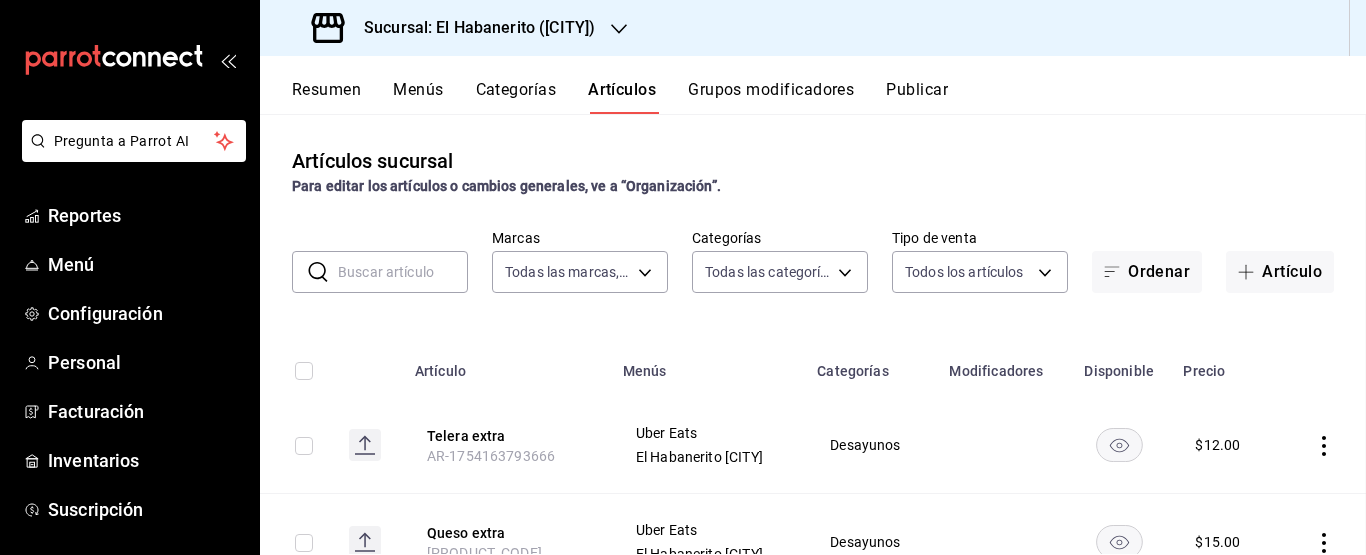 scroll, scrollTop: 0, scrollLeft: 0, axis: both 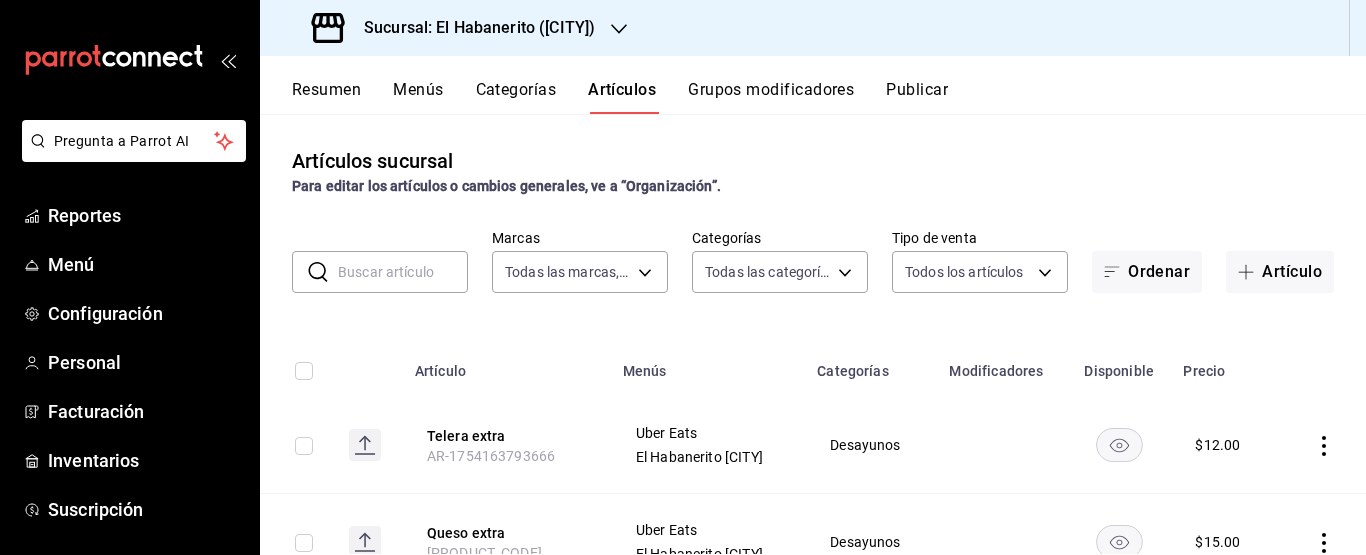 click on "Resumen Menús Categorías Artículos Grupos modificadores Publicar" at bounding box center [813, 85] 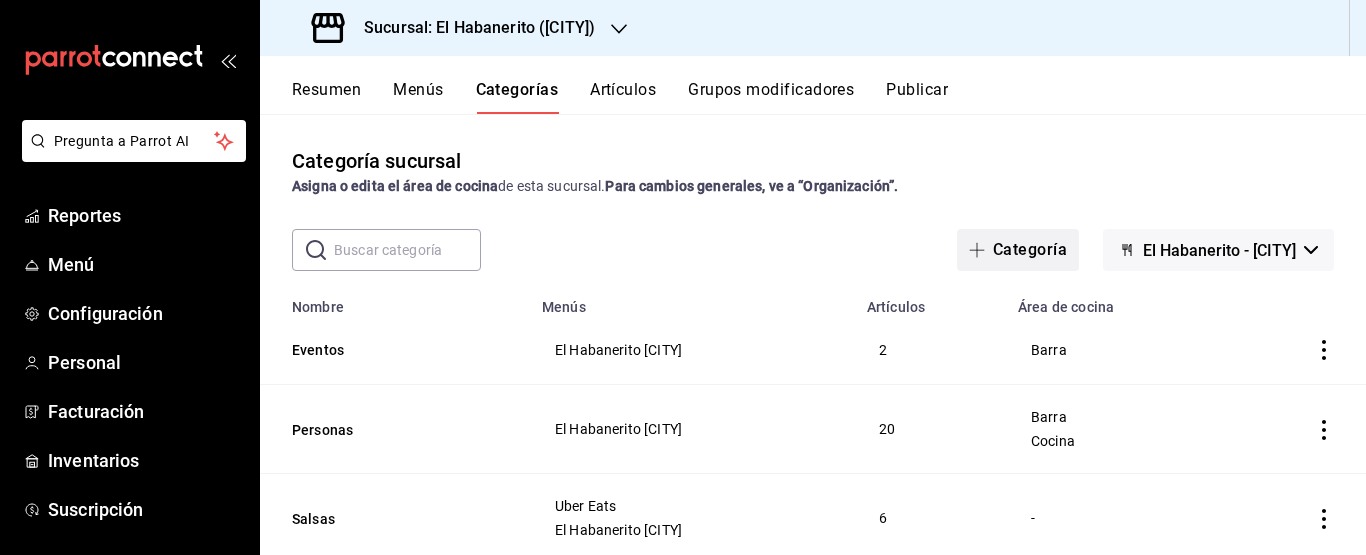 click on "Categoría" at bounding box center (1018, 250) 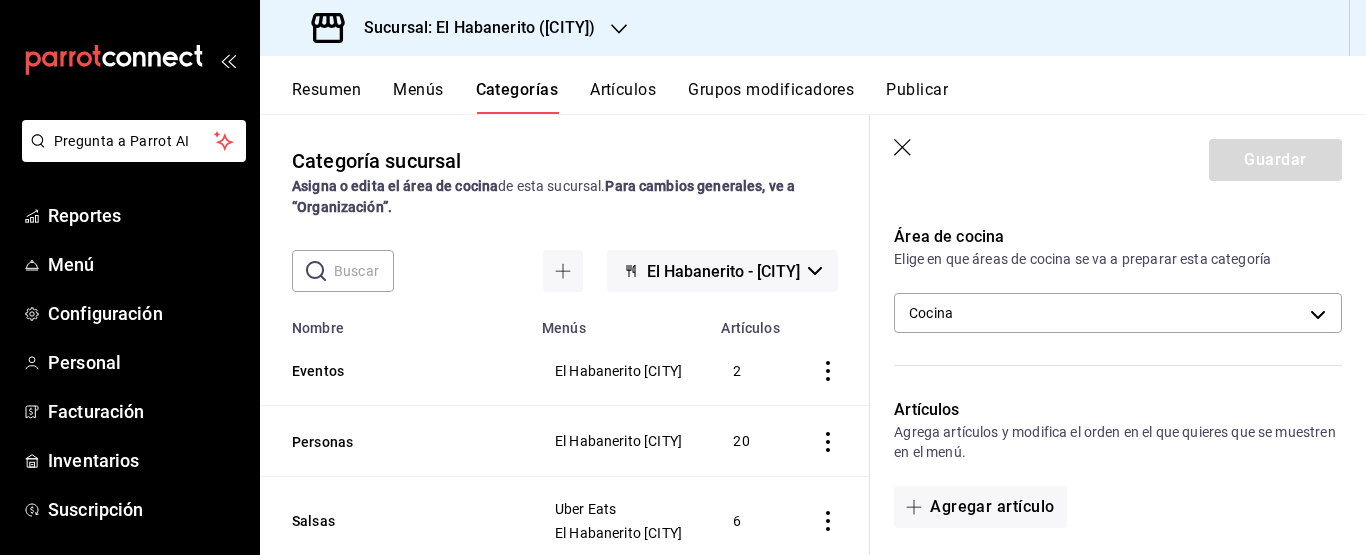 scroll, scrollTop: 335, scrollLeft: 0, axis: vertical 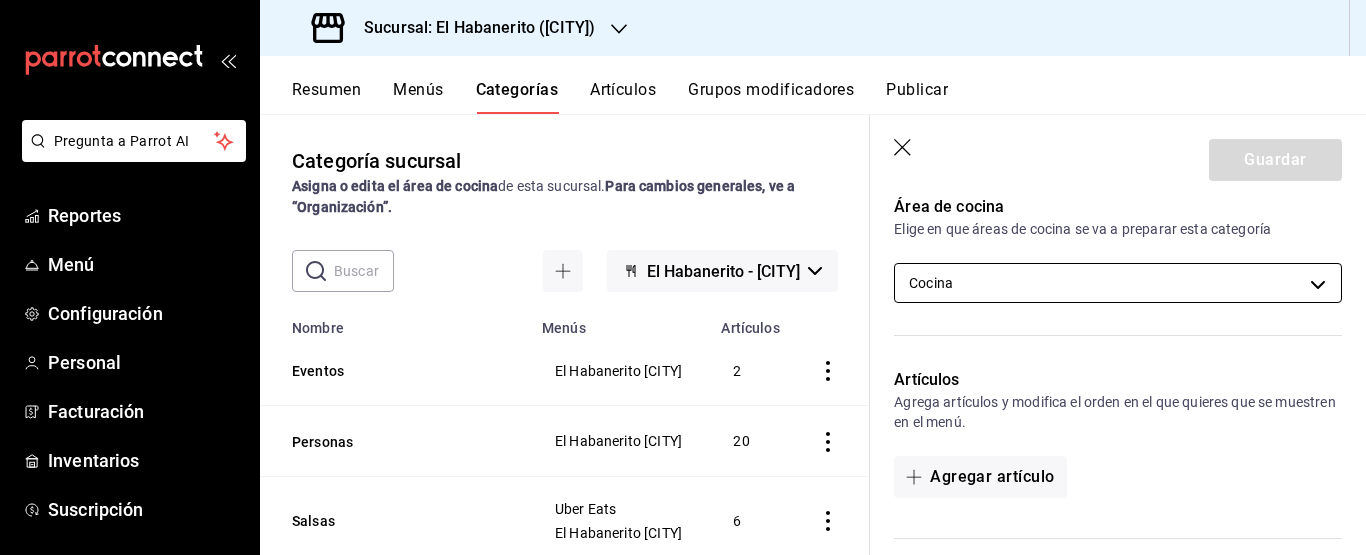 type on "Mercancía" 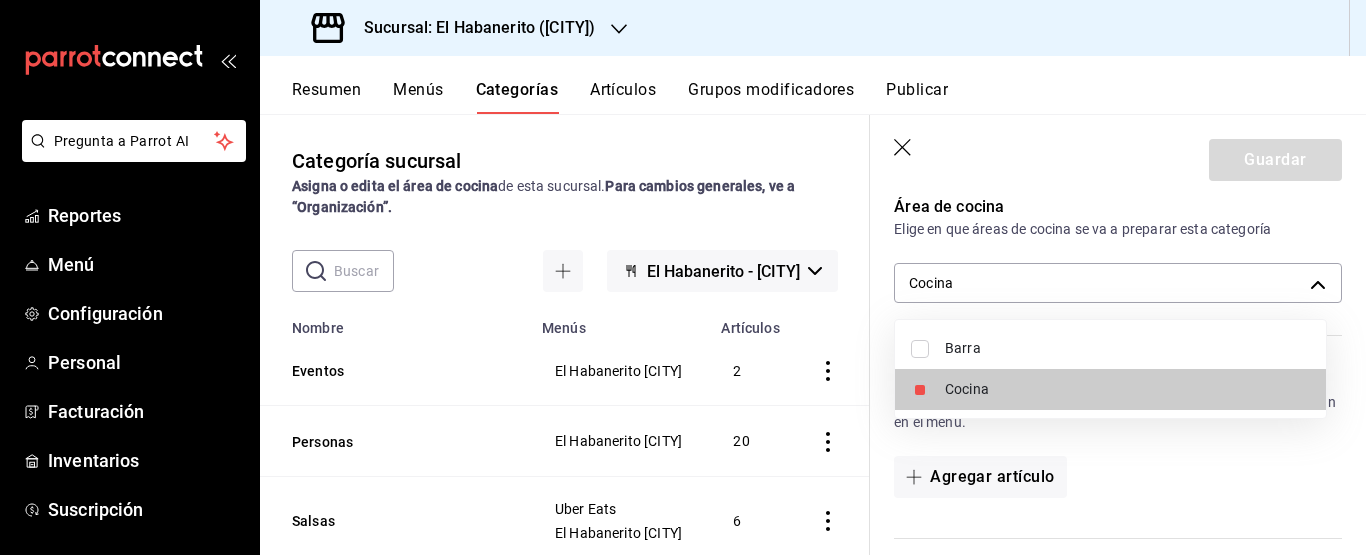 click on "Barra" at bounding box center (1127, 348) 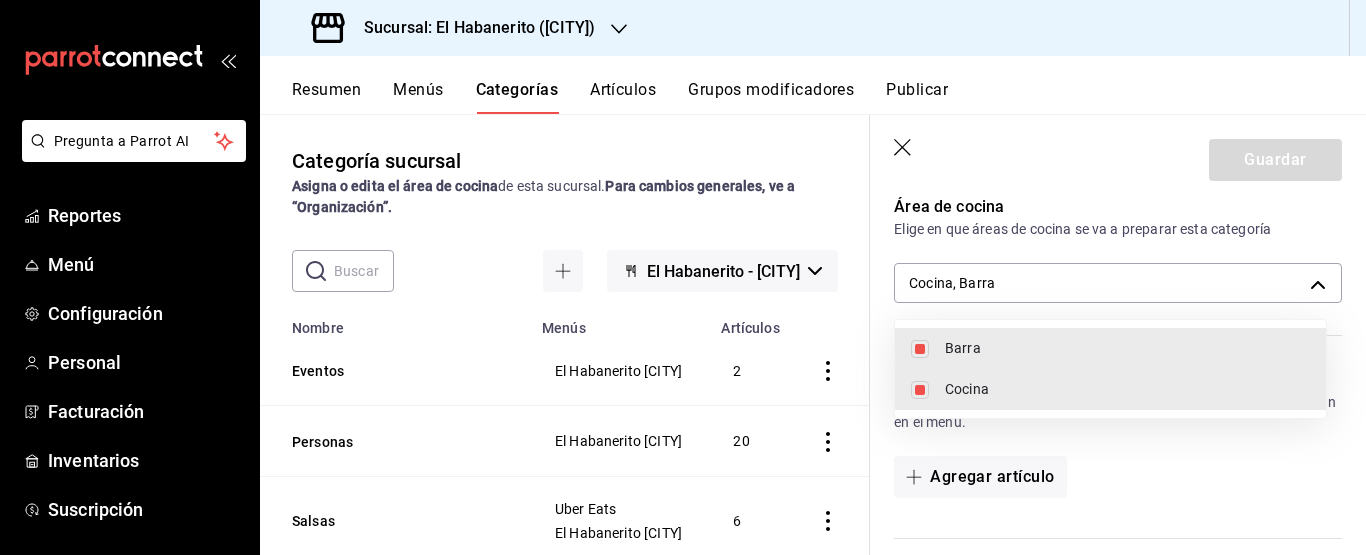click on "Cocina" at bounding box center [1110, 389] 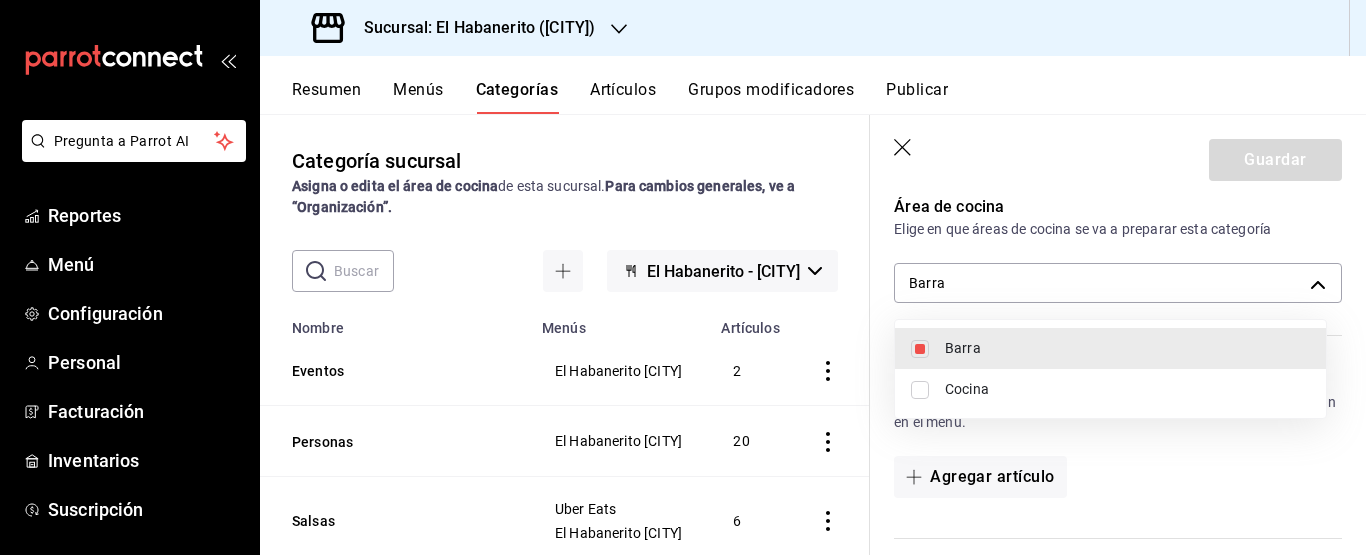 type on "11f08036-dedb-4b4c-ae23-73eed3dd3706" 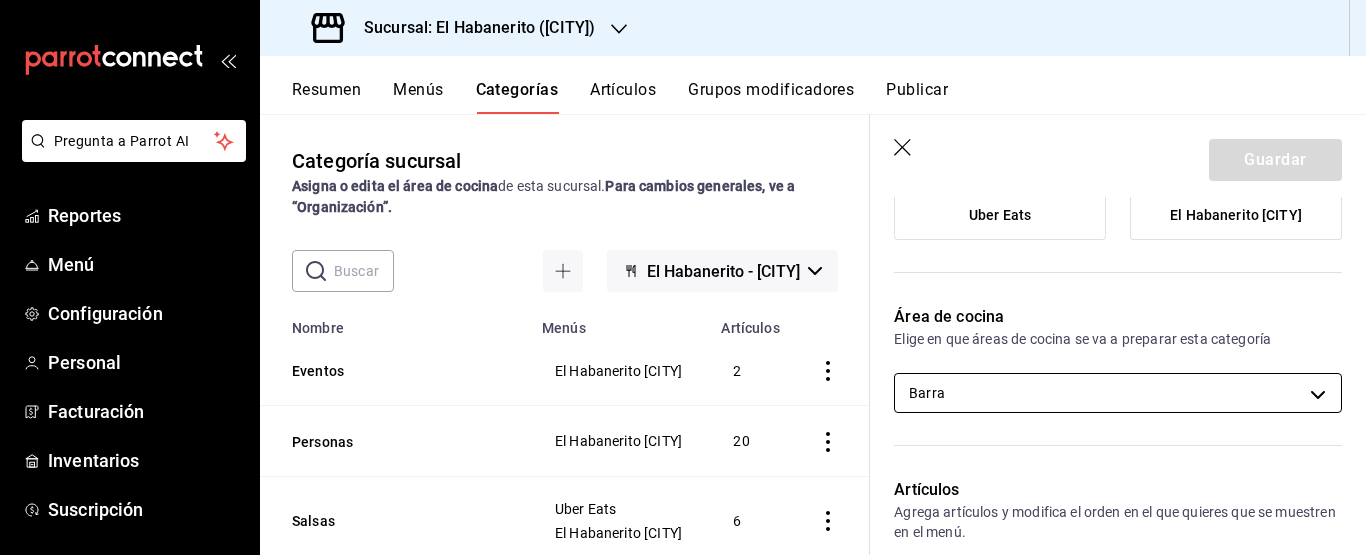 scroll, scrollTop: 201, scrollLeft: 0, axis: vertical 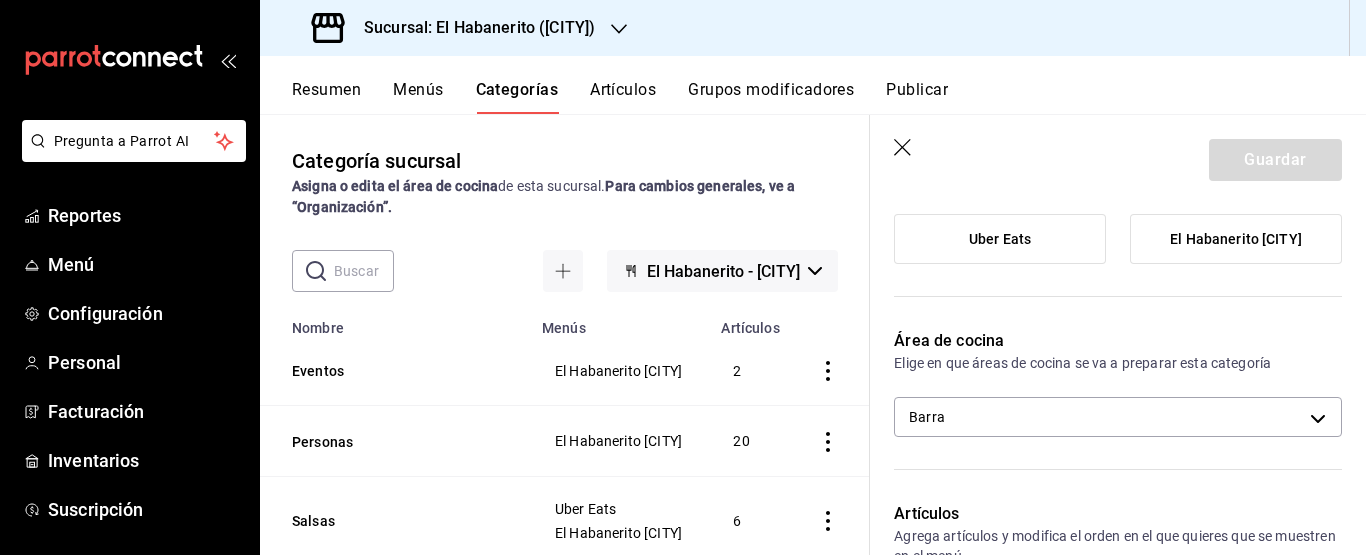 click on "El Habanerito Coyoacán" at bounding box center [1236, 239] 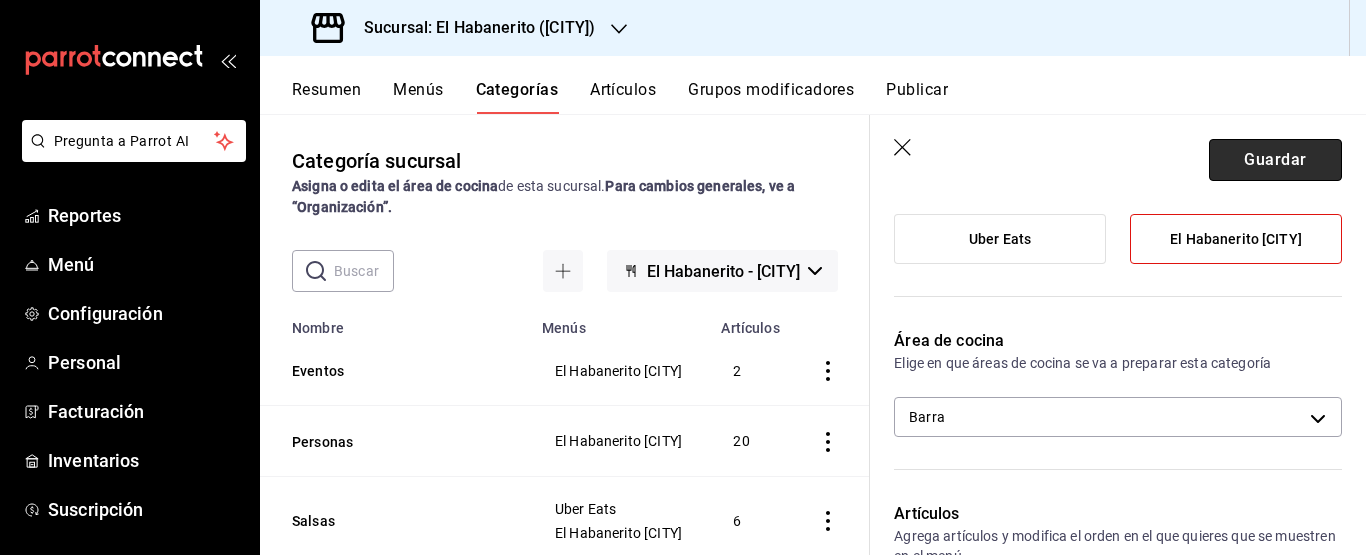 click on "Guardar" at bounding box center [1275, 160] 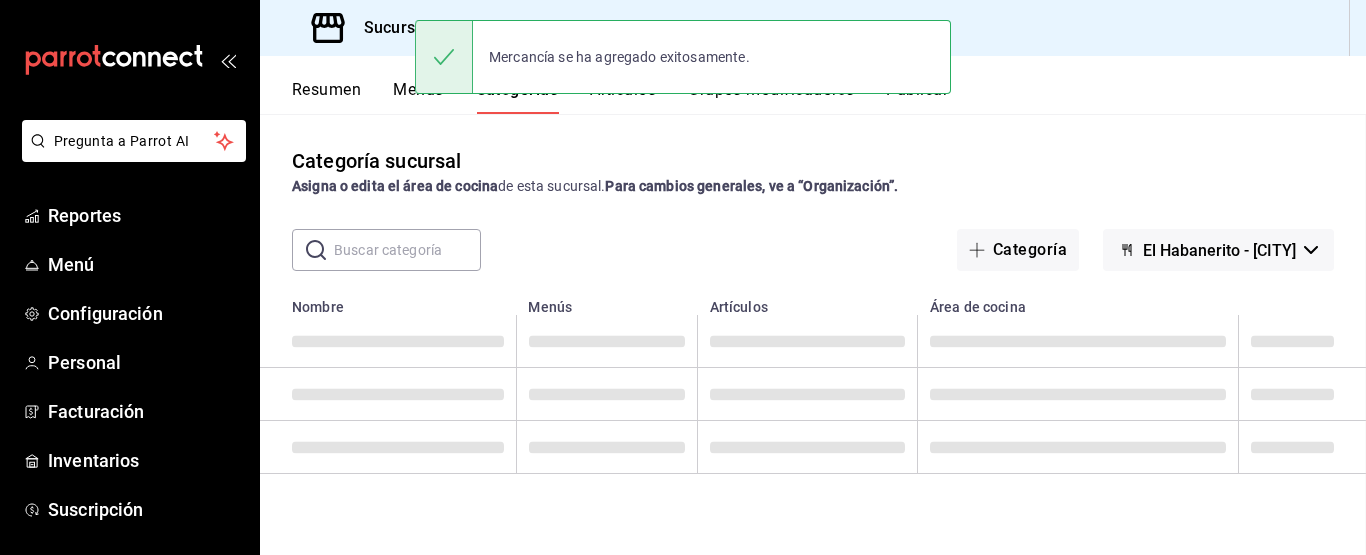 scroll, scrollTop: 0, scrollLeft: 0, axis: both 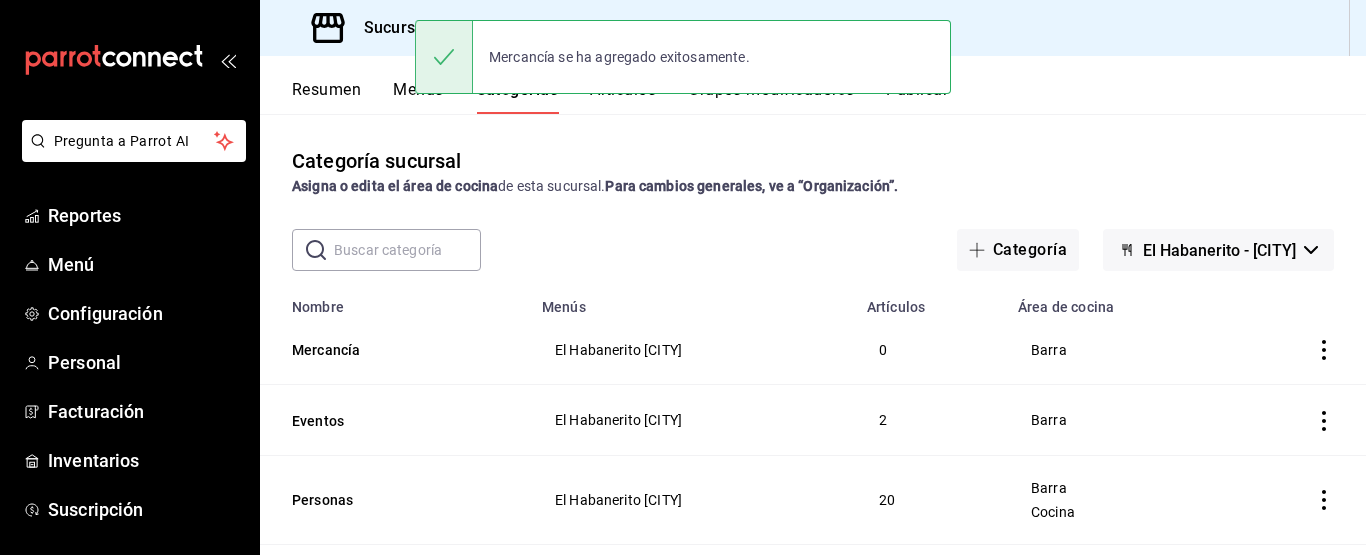 click on "Categoría sucursal Asigna o edita el área de cocina  de esta sucursal.  Para cambios generales, ve a “Organización”." at bounding box center [813, 171] 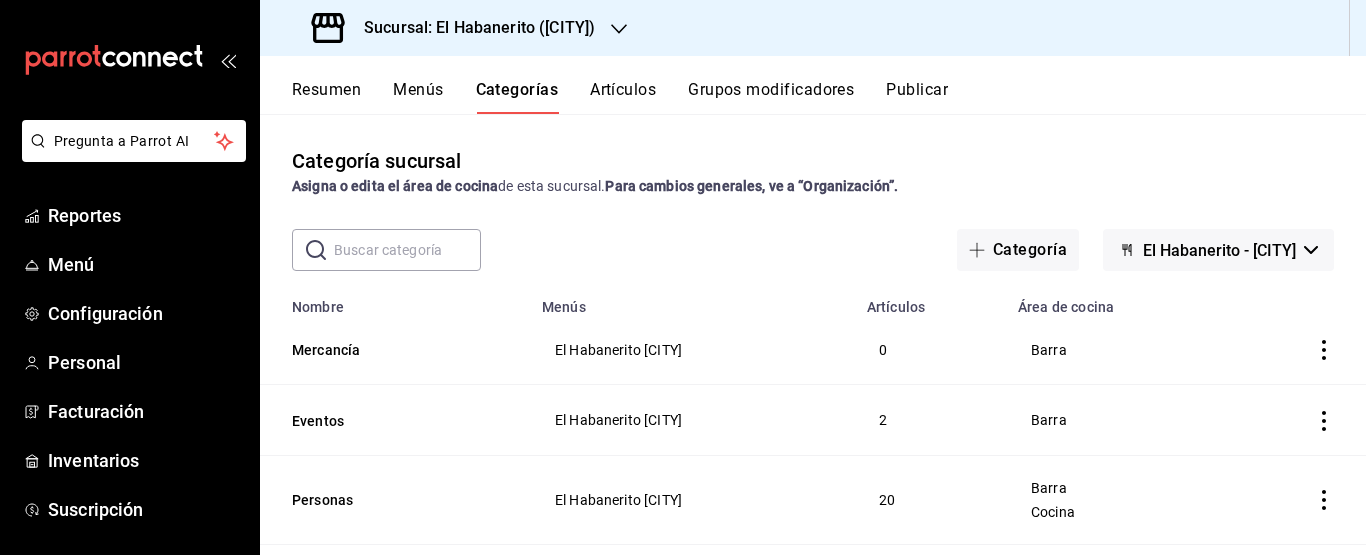click on "Publicar" at bounding box center [917, 97] 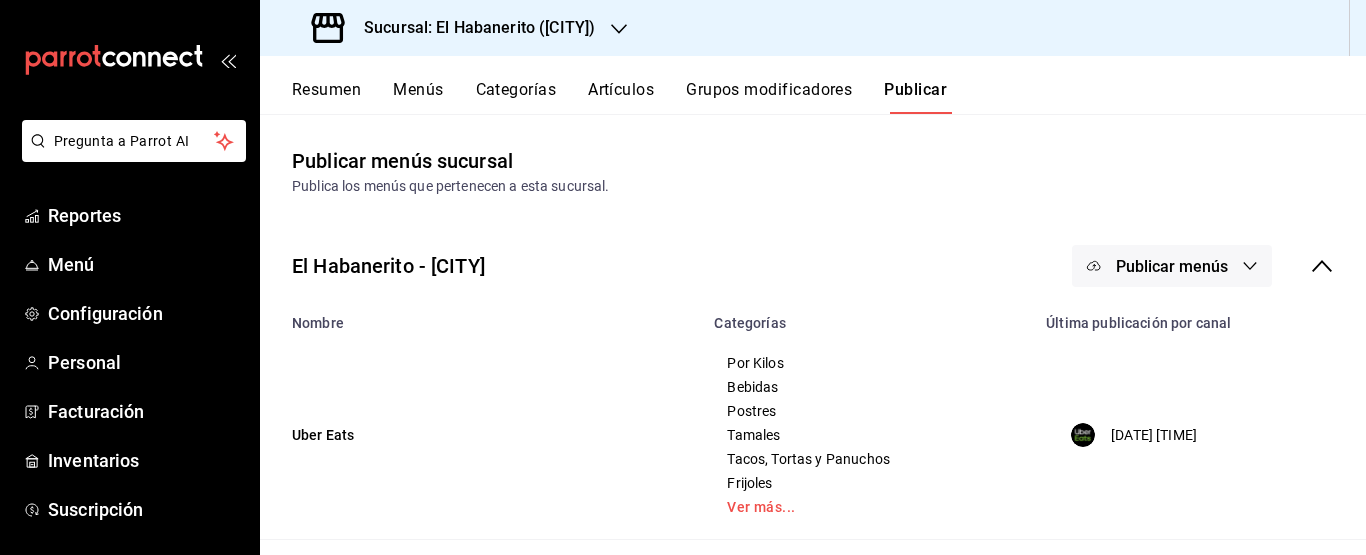 click on "Artículos" at bounding box center (621, 97) 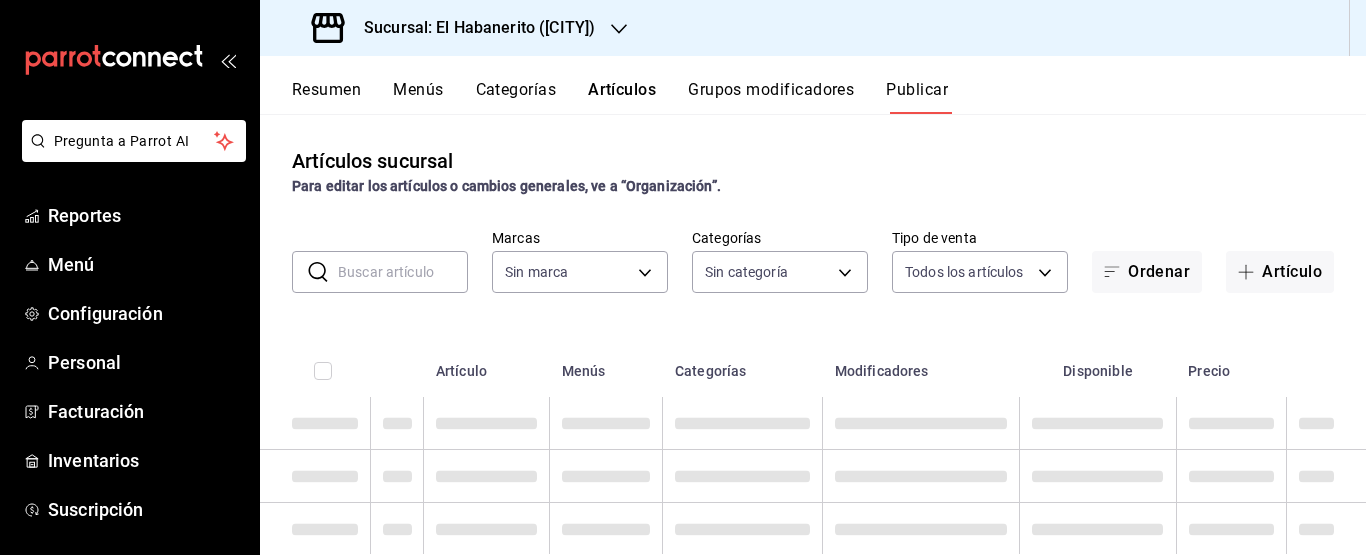 type on "790d0393-f8bf-4ac7-8bb3-a76d2e863d65" 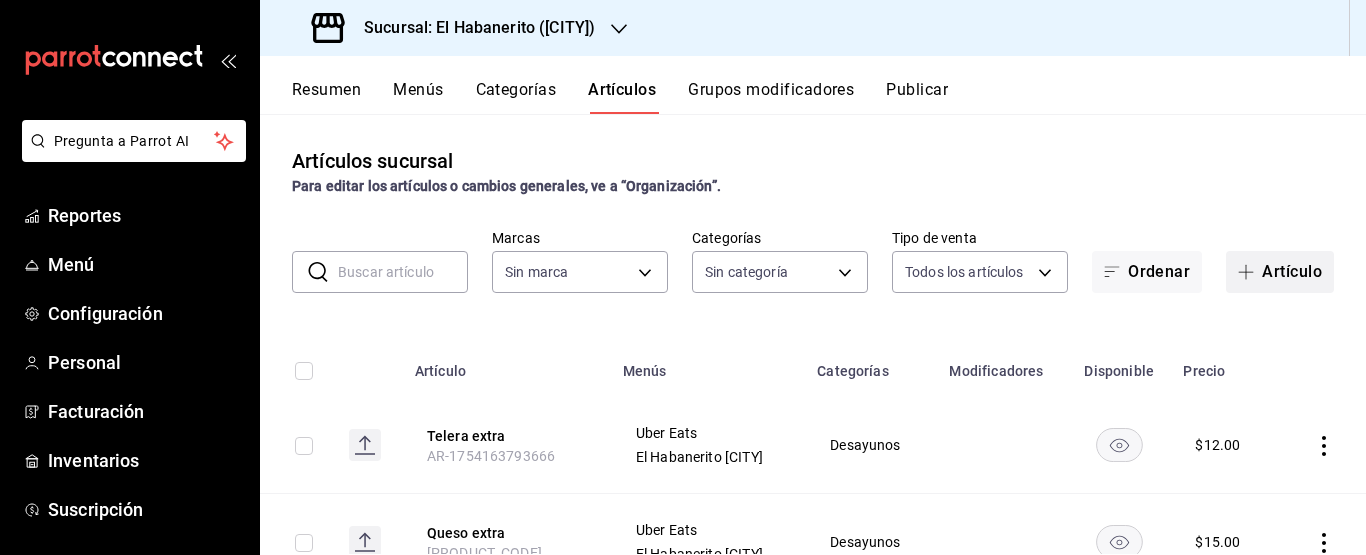 type on "790d0393-f8bf-4ac7-8bb3-a76d2e863d65" 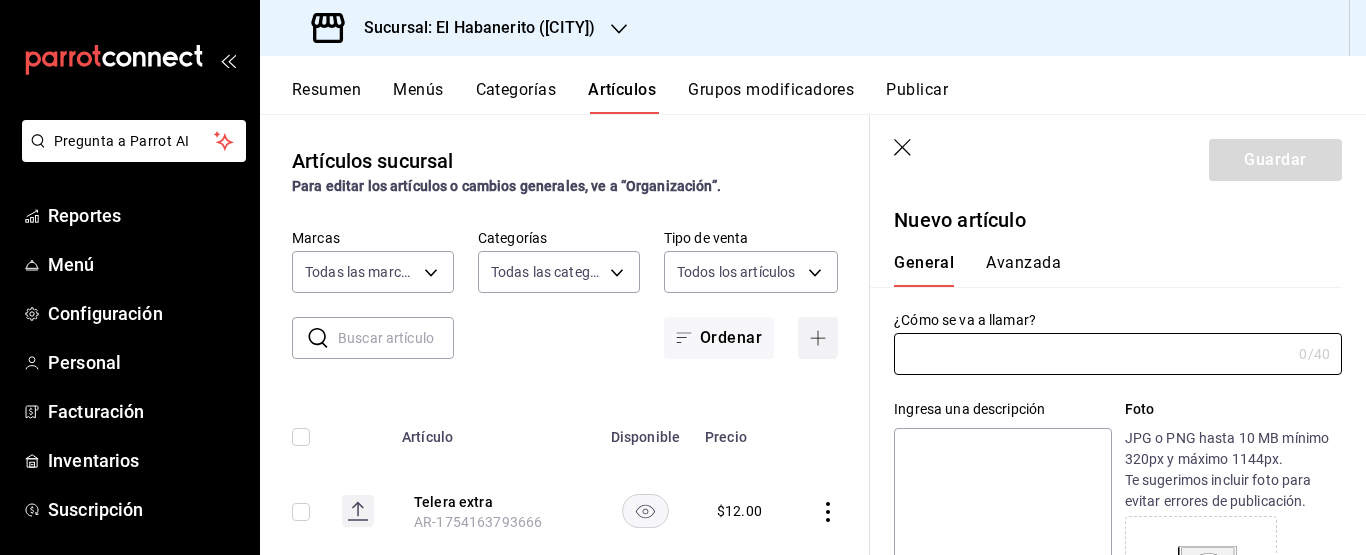 type on "AR-1754163931040" 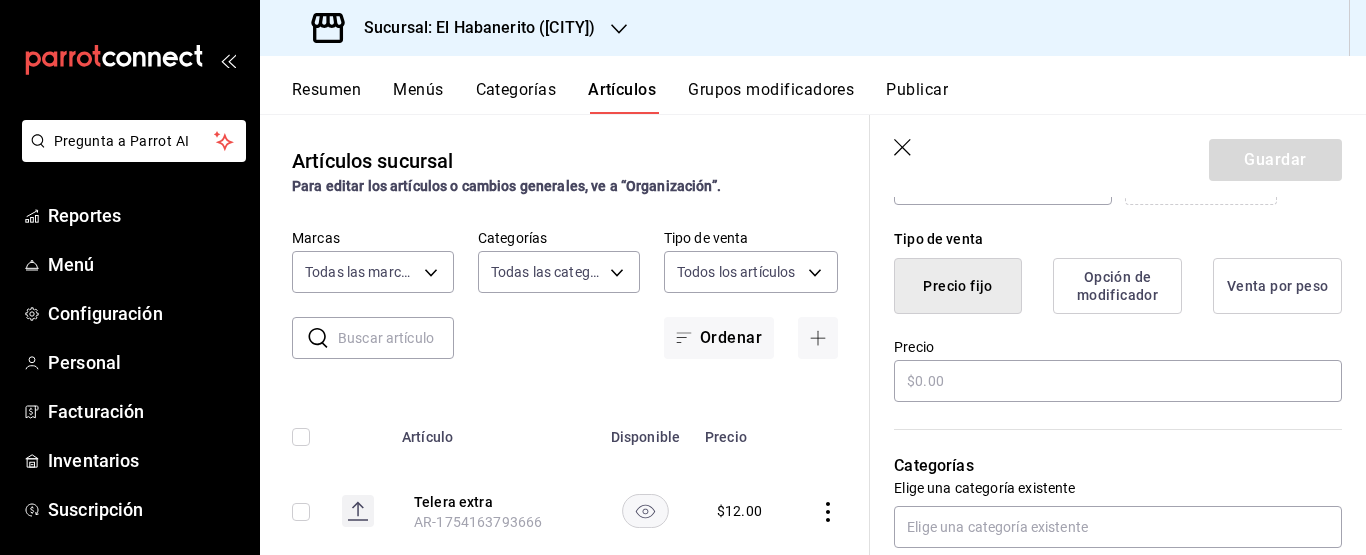 scroll, scrollTop: 478, scrollLeft: 0, axis: vertical 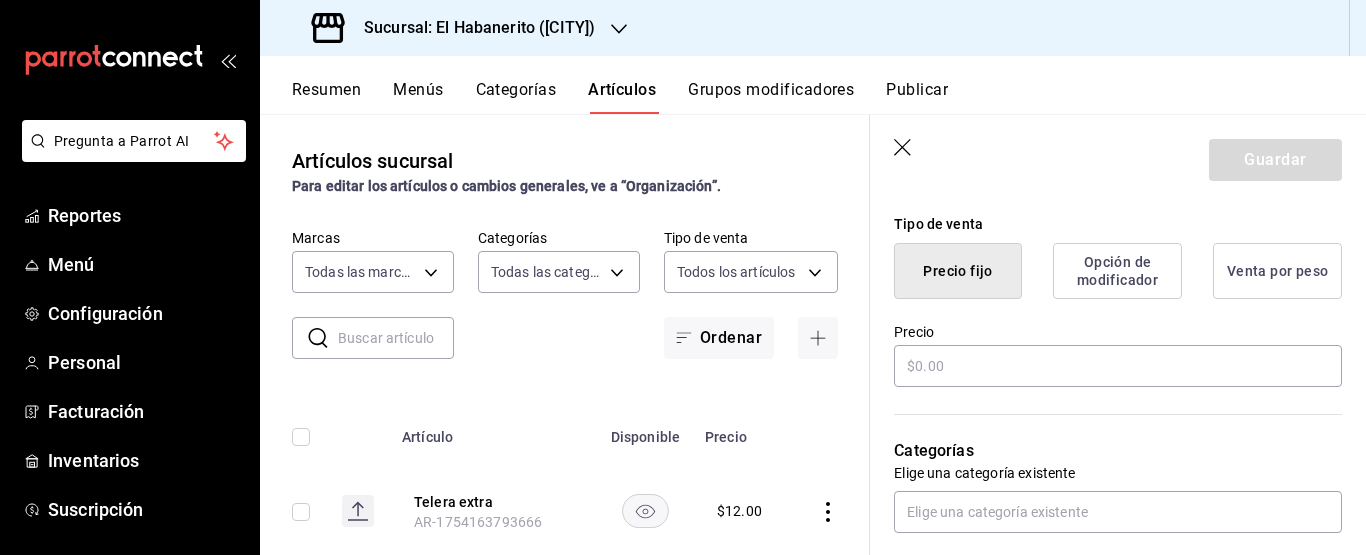 type on "Servilleteros" 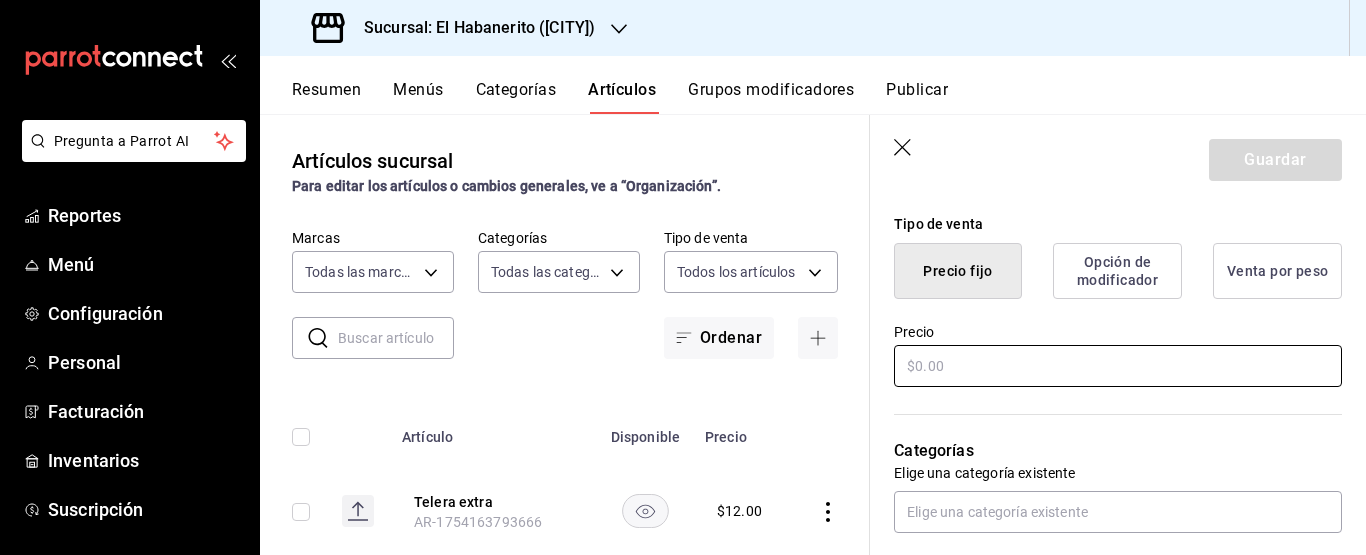 click at bounding box center [1118, 366] 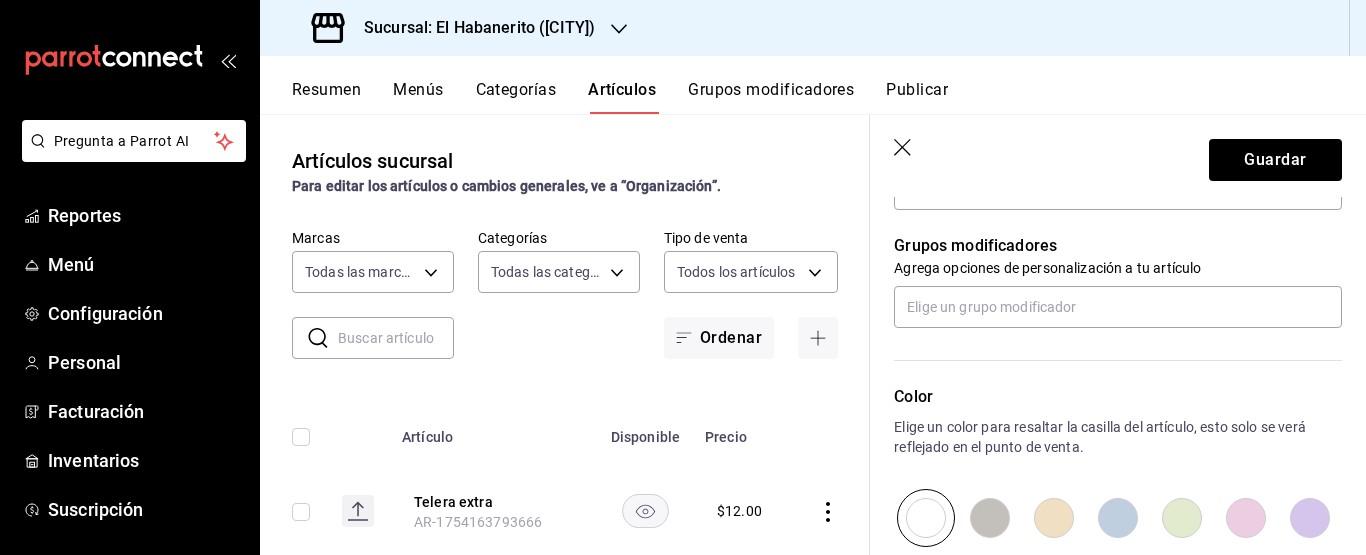 scroll, scrollTop: 761, scrollLeft: 0, axis: vertical 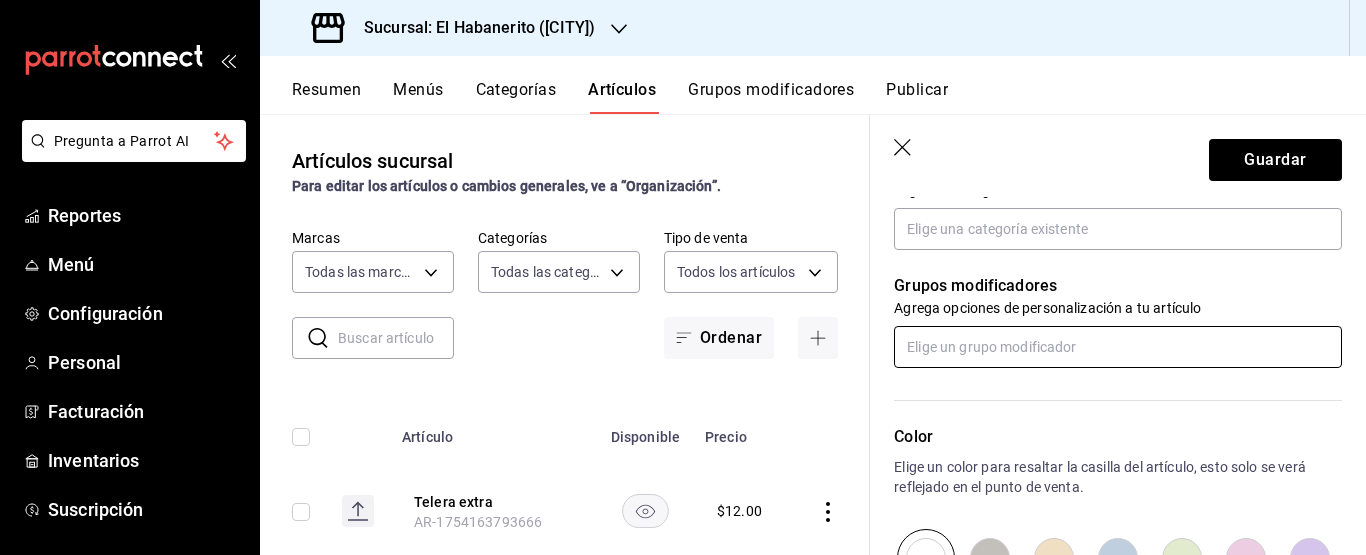 type on "$150.00" 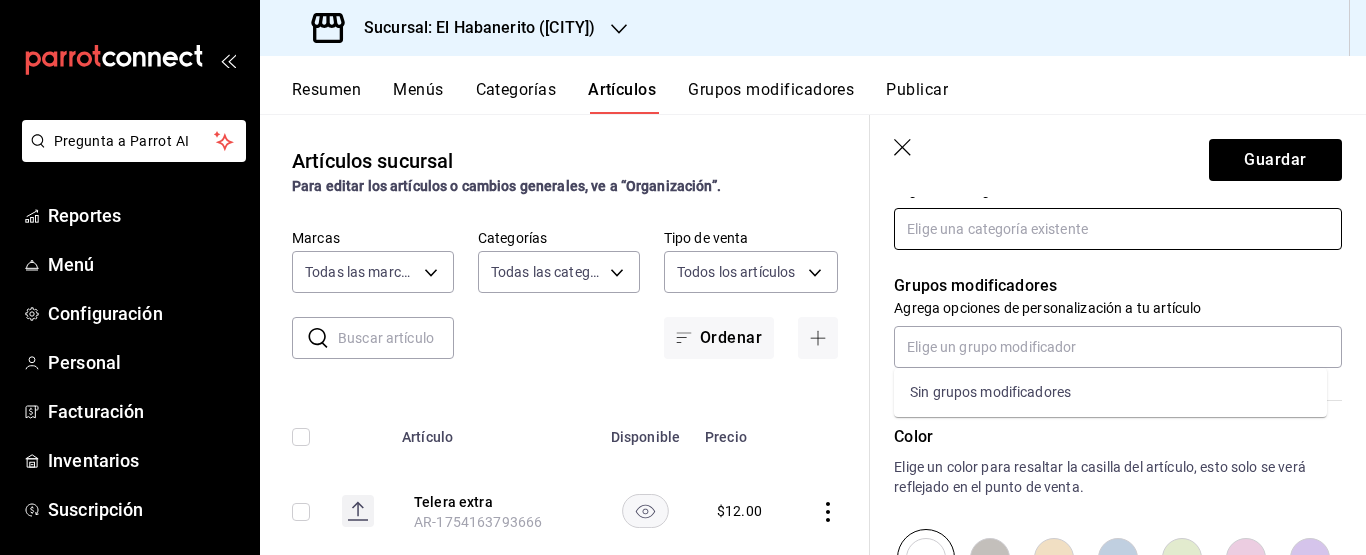 click at bounding box center [1118, 229] 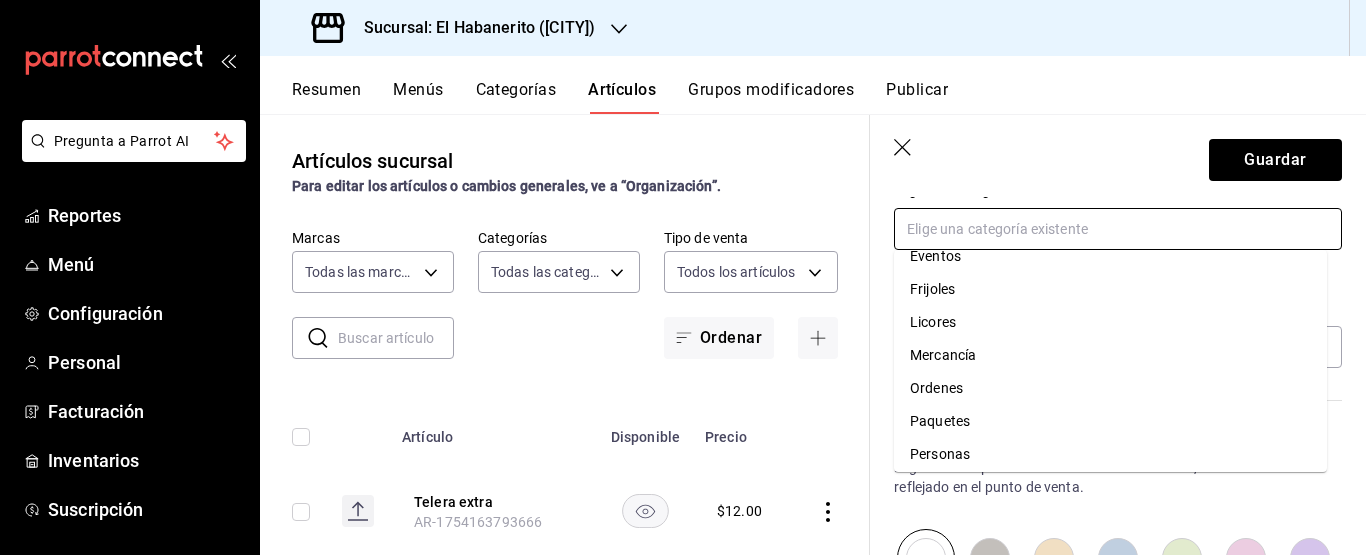 scroll, scrollTop: 174, scrollLeft: 0, axis: vertical 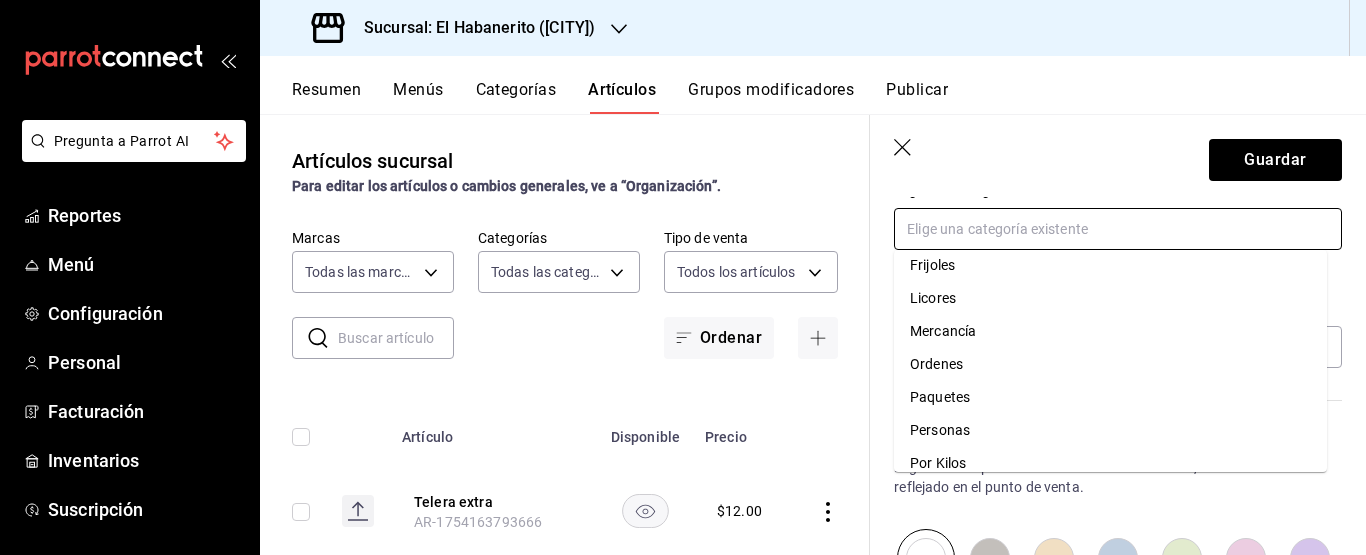 click on "Mercancía" at bounding box center [1110, 331] 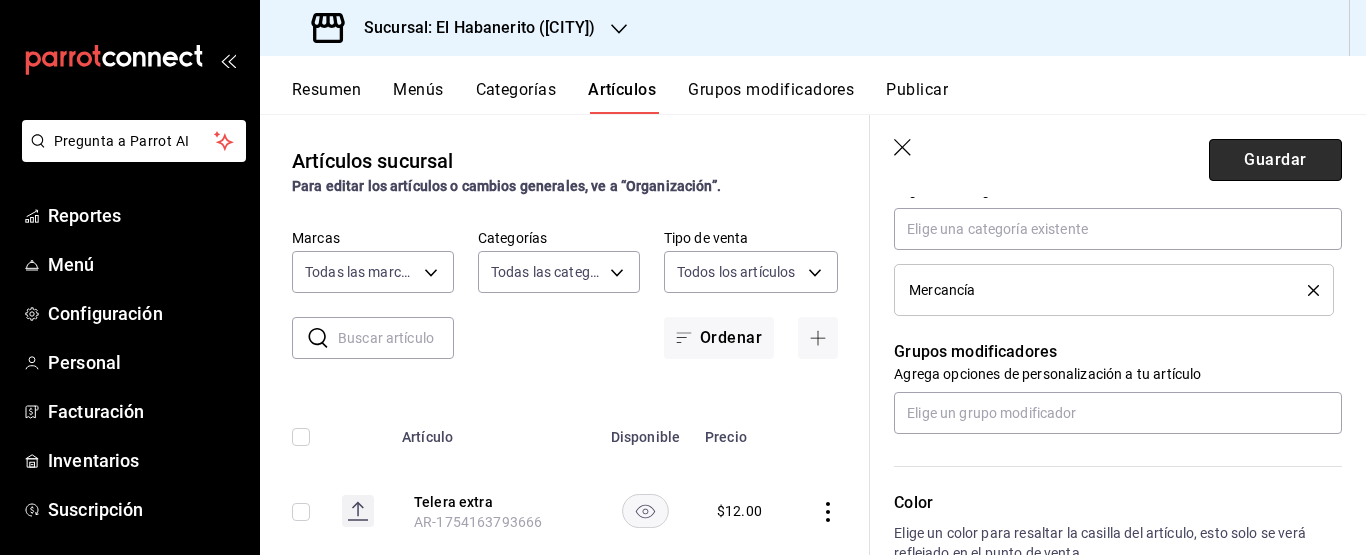 click on "Guardar" at bounding box center [1275, 160] 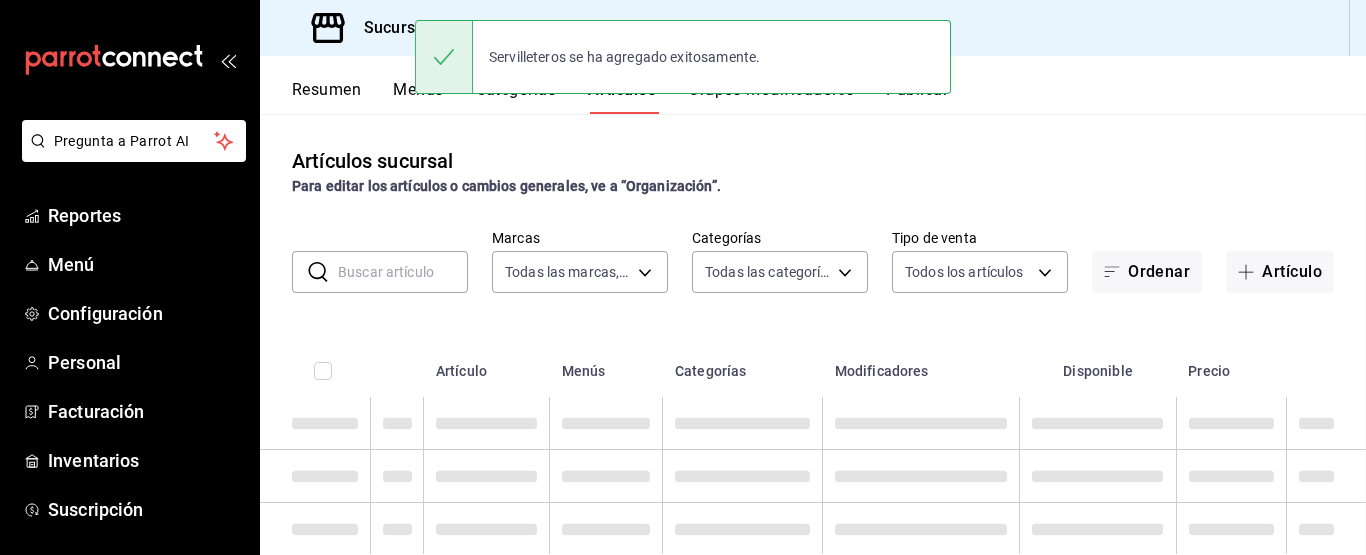 scroll, scrollTop: 0, scrollLeft: 0, axis: both 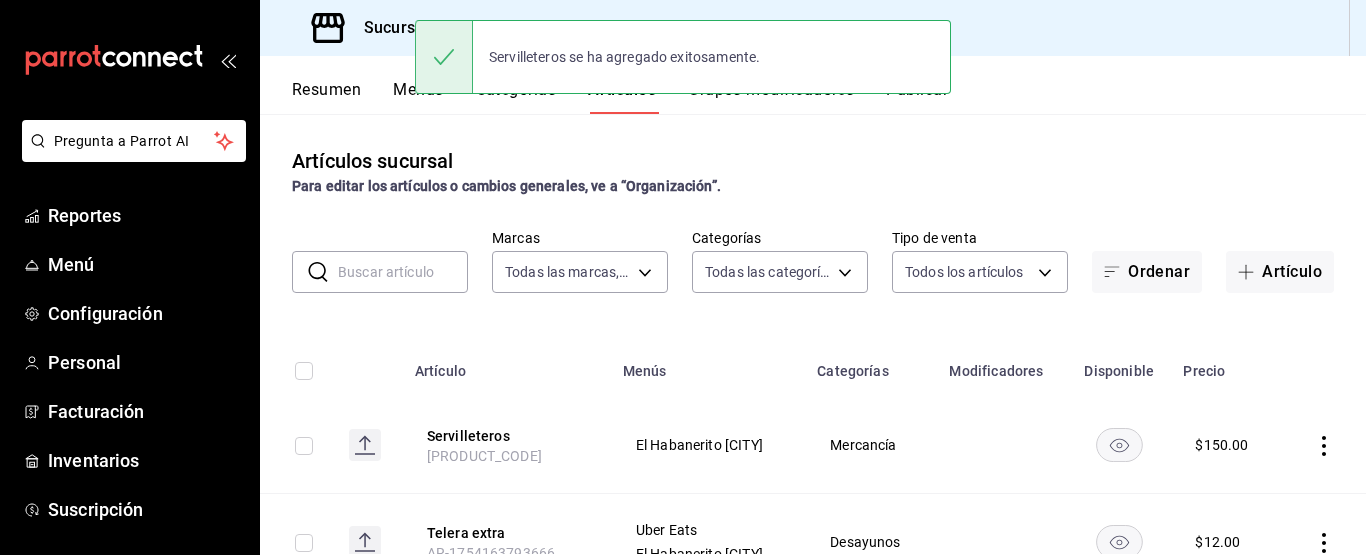 click on "Publicar" at bounding box center [917, 97] 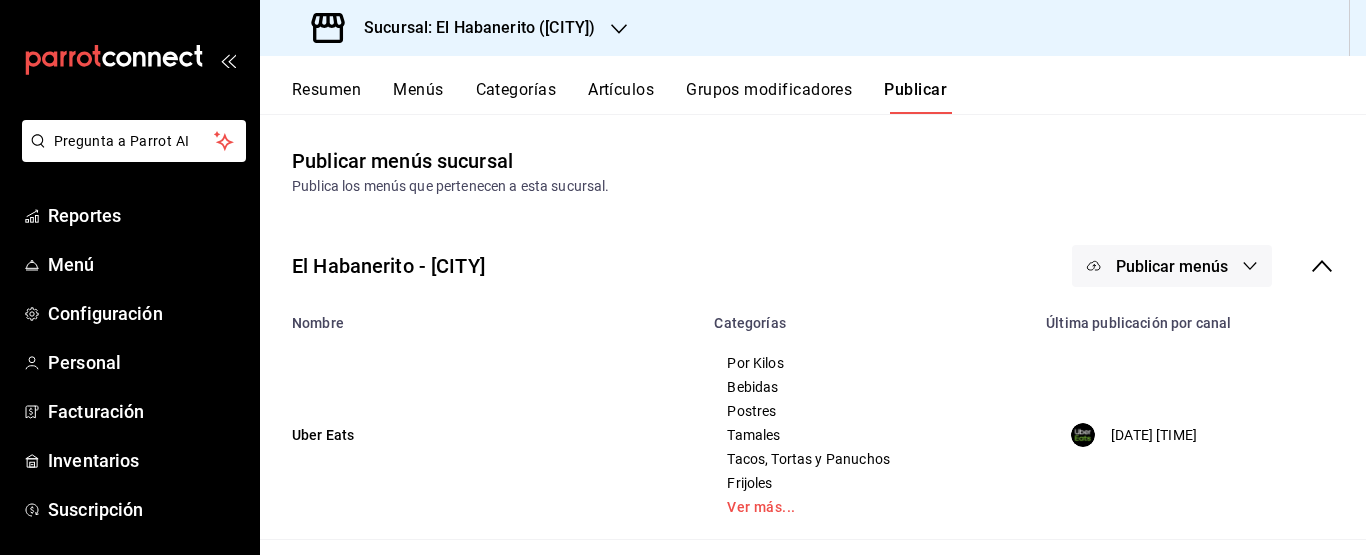 click on "Publicar menús" at bounding box center (1172, 266) 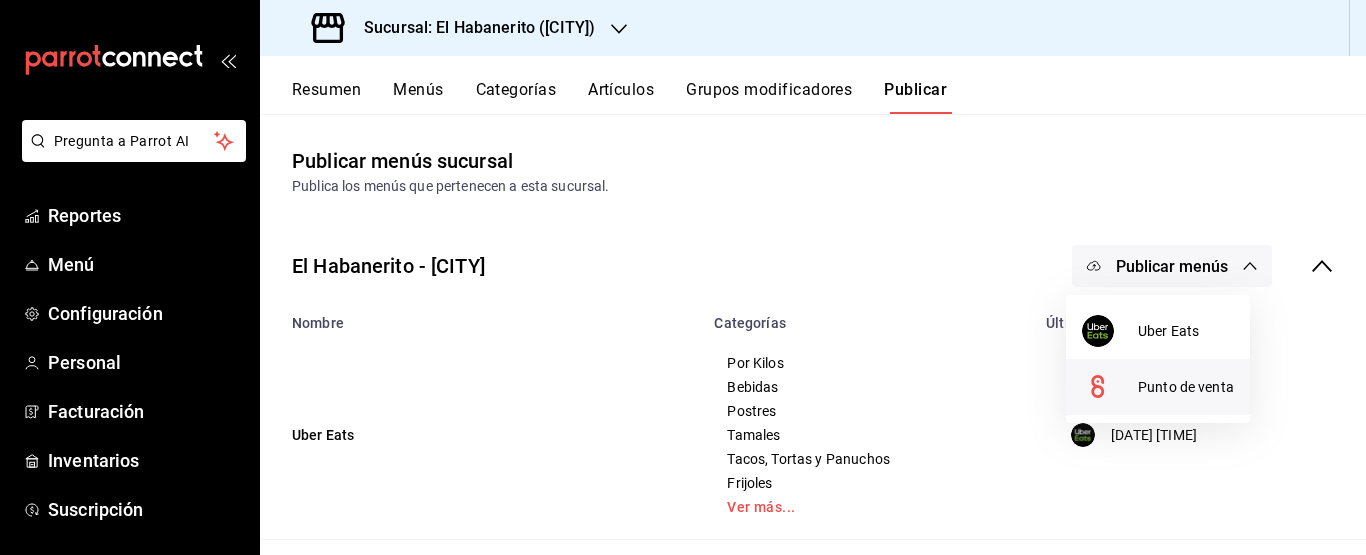 drag, startPoint x: 1123, startPoint y: 381, endPoint x: 1141, endPoint y: 388, distance: 19.313208 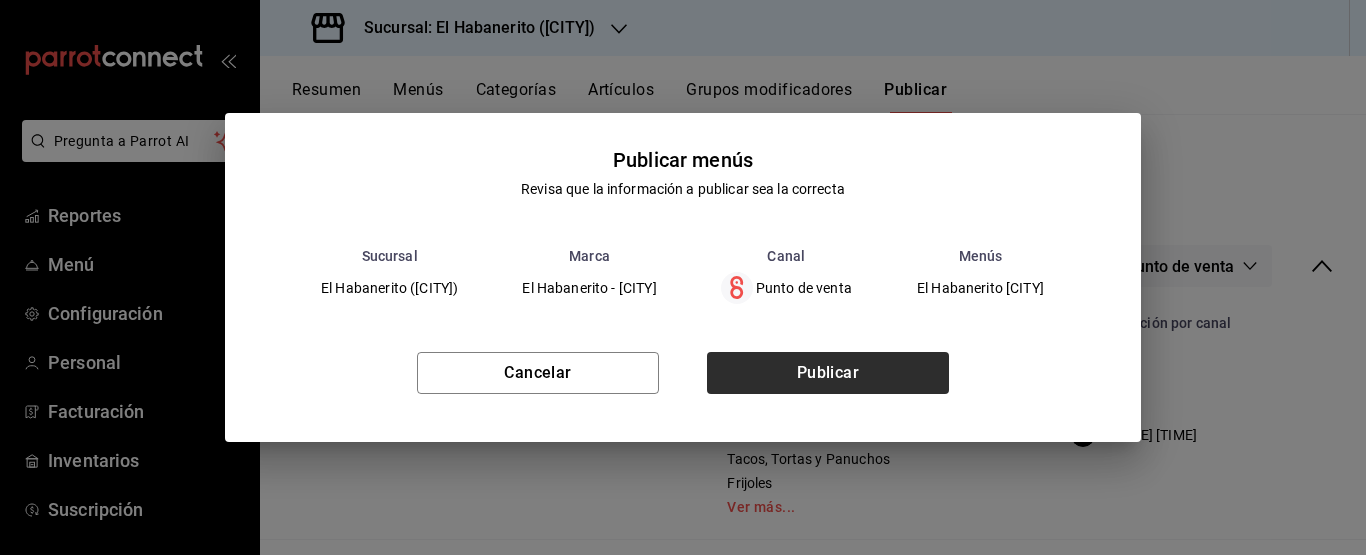 click on "Cancelar Publicar" at bounding box center [683, 381] 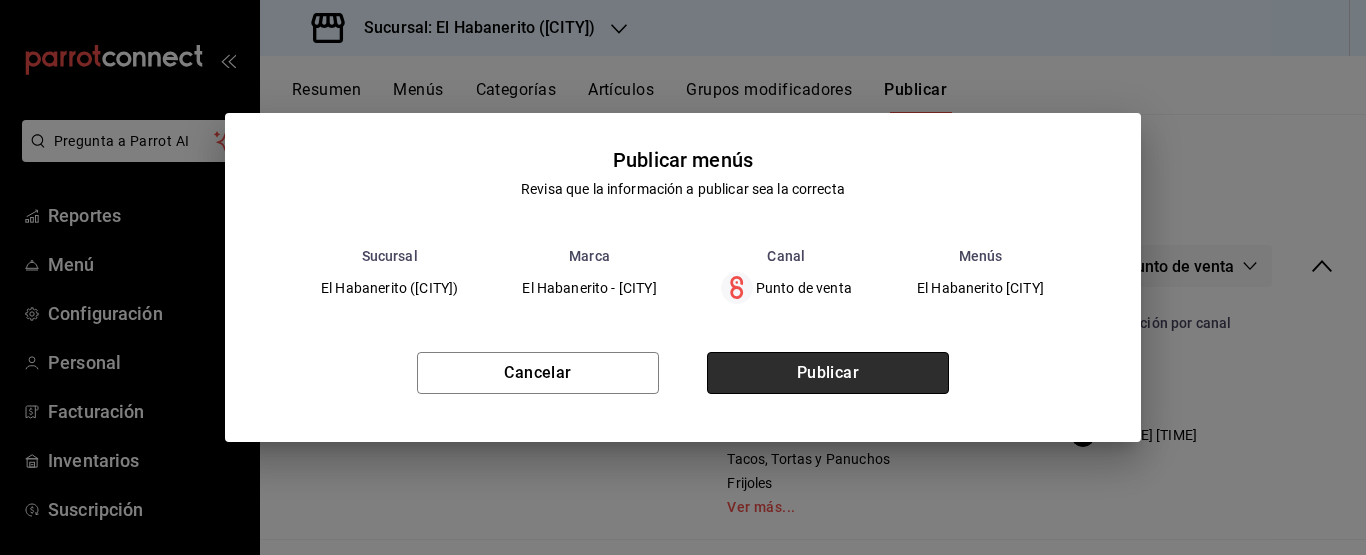 click on "Publicar" at bounding box center [828, 373] 